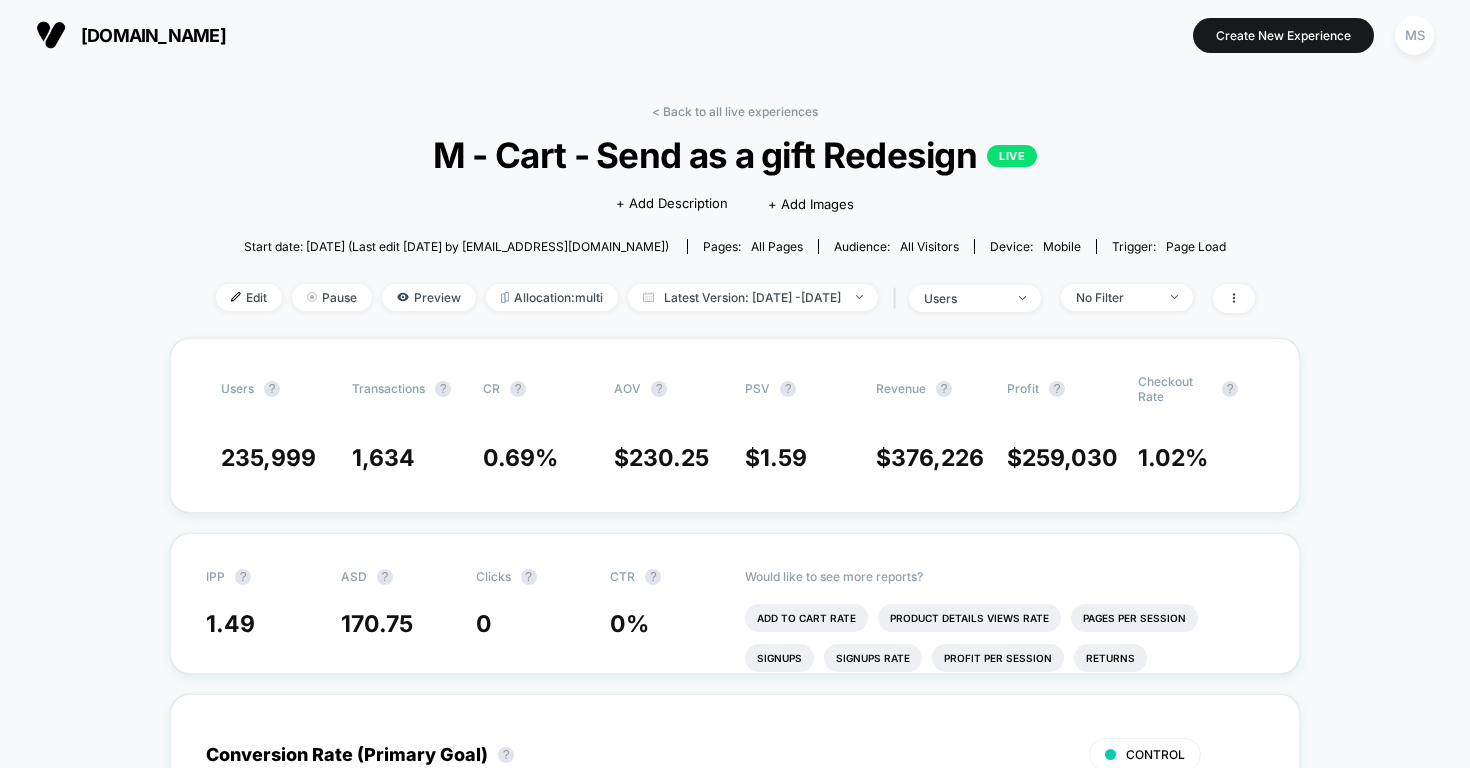 scroll, scrollTop: 0, scrollLeft: 0, axis: both 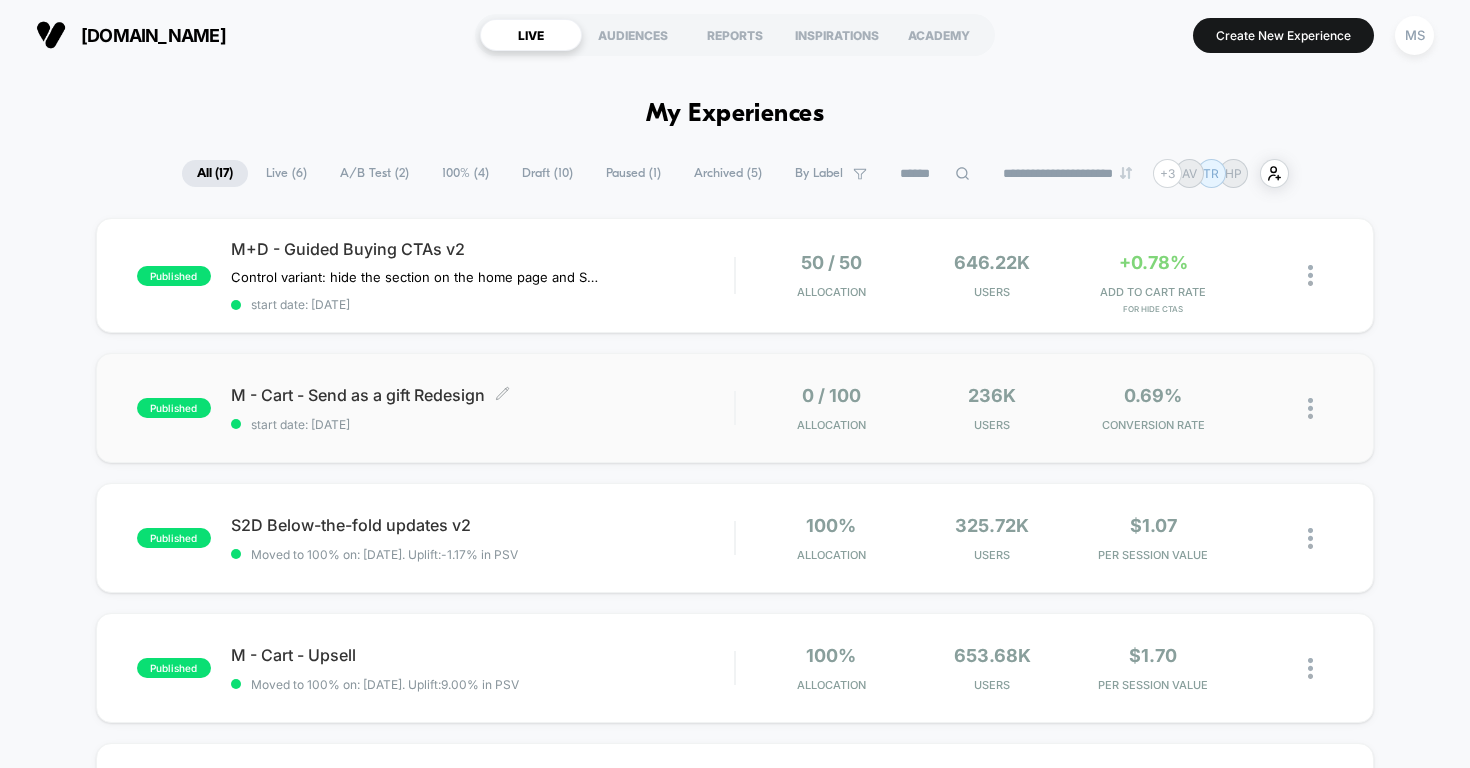 click on "M - Cart - Send as a gift Redesign Click to edit experience details" at bounding box center [483, 395] 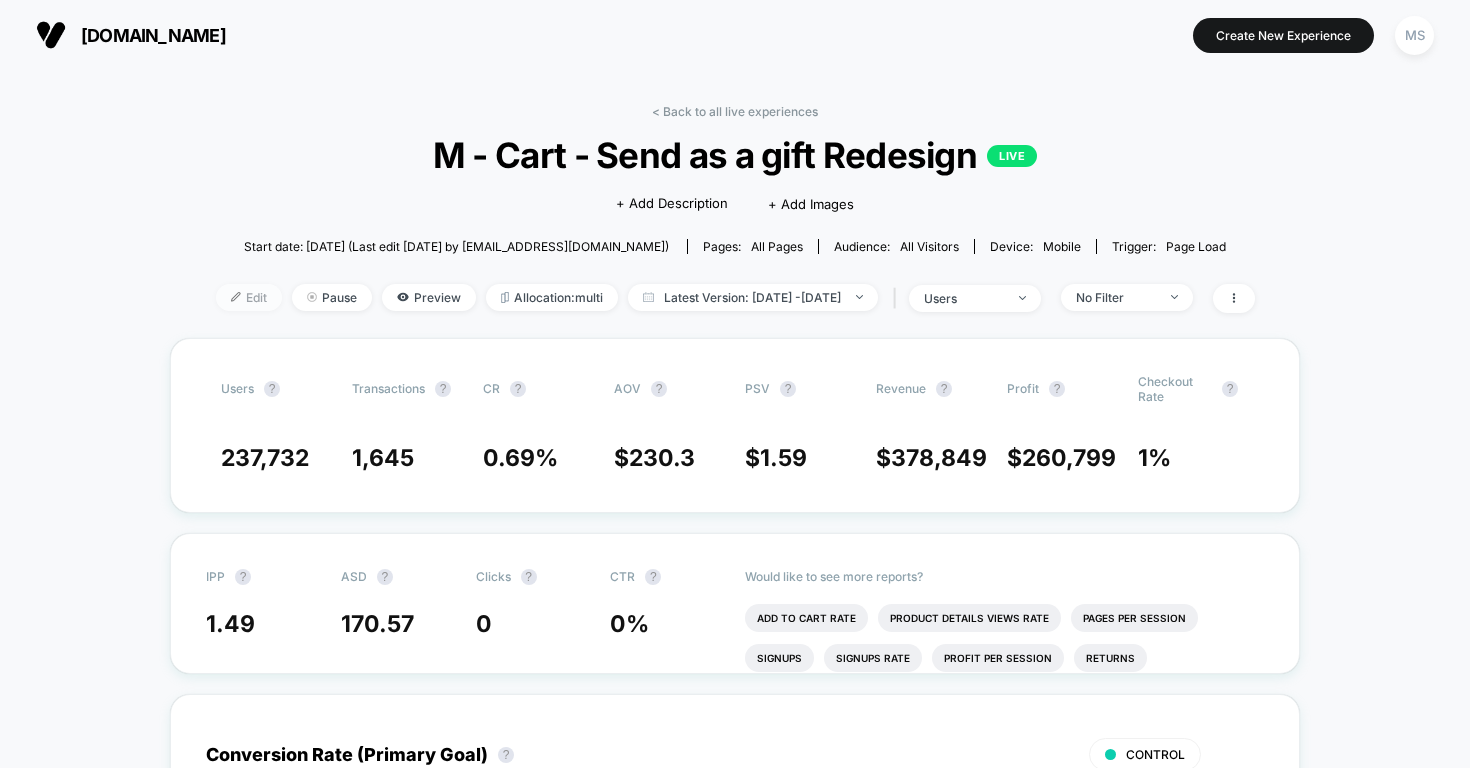 click on "Edit" at bounding box center [249, 297] 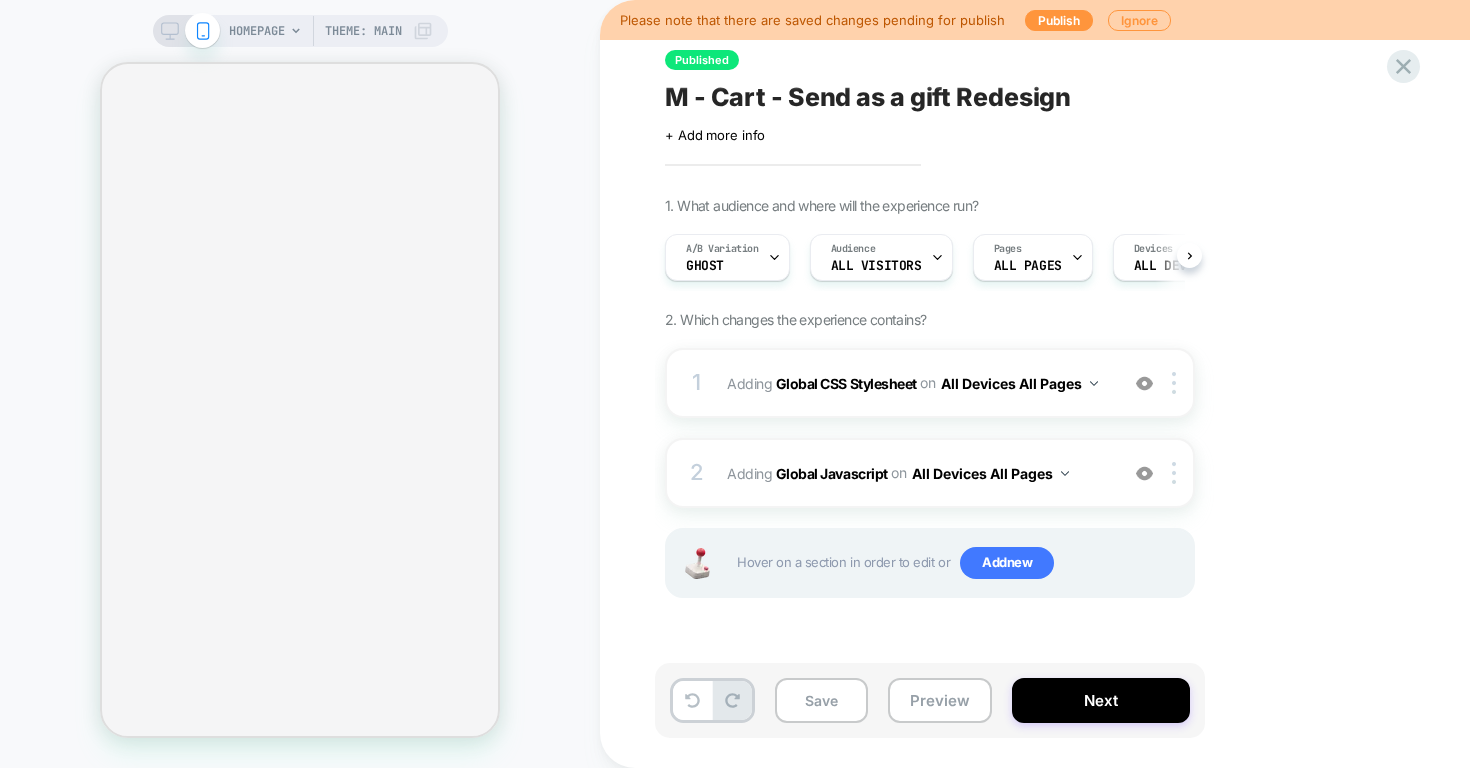 scroll, scrollTop: 0, scrollLeft: 1, axis: horizontal 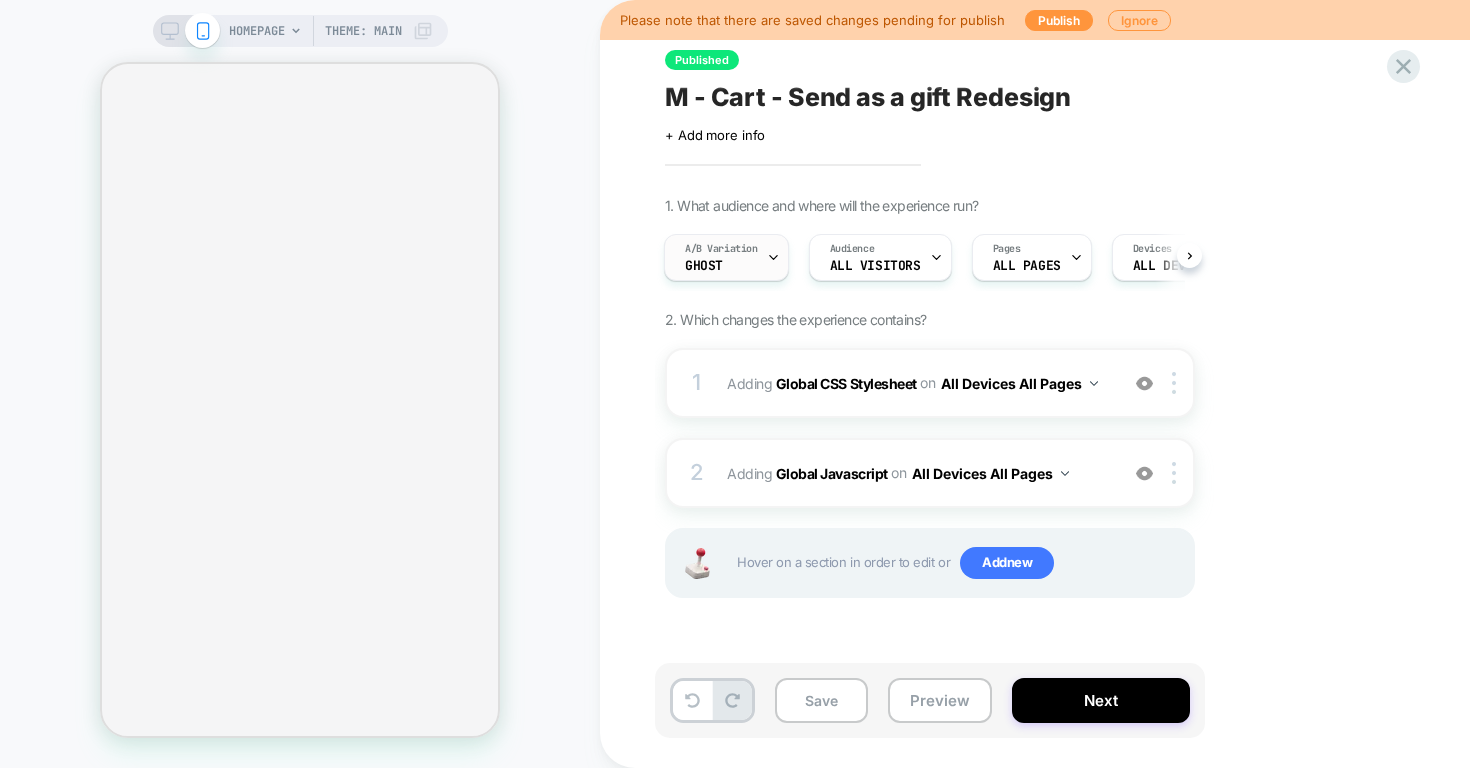 click 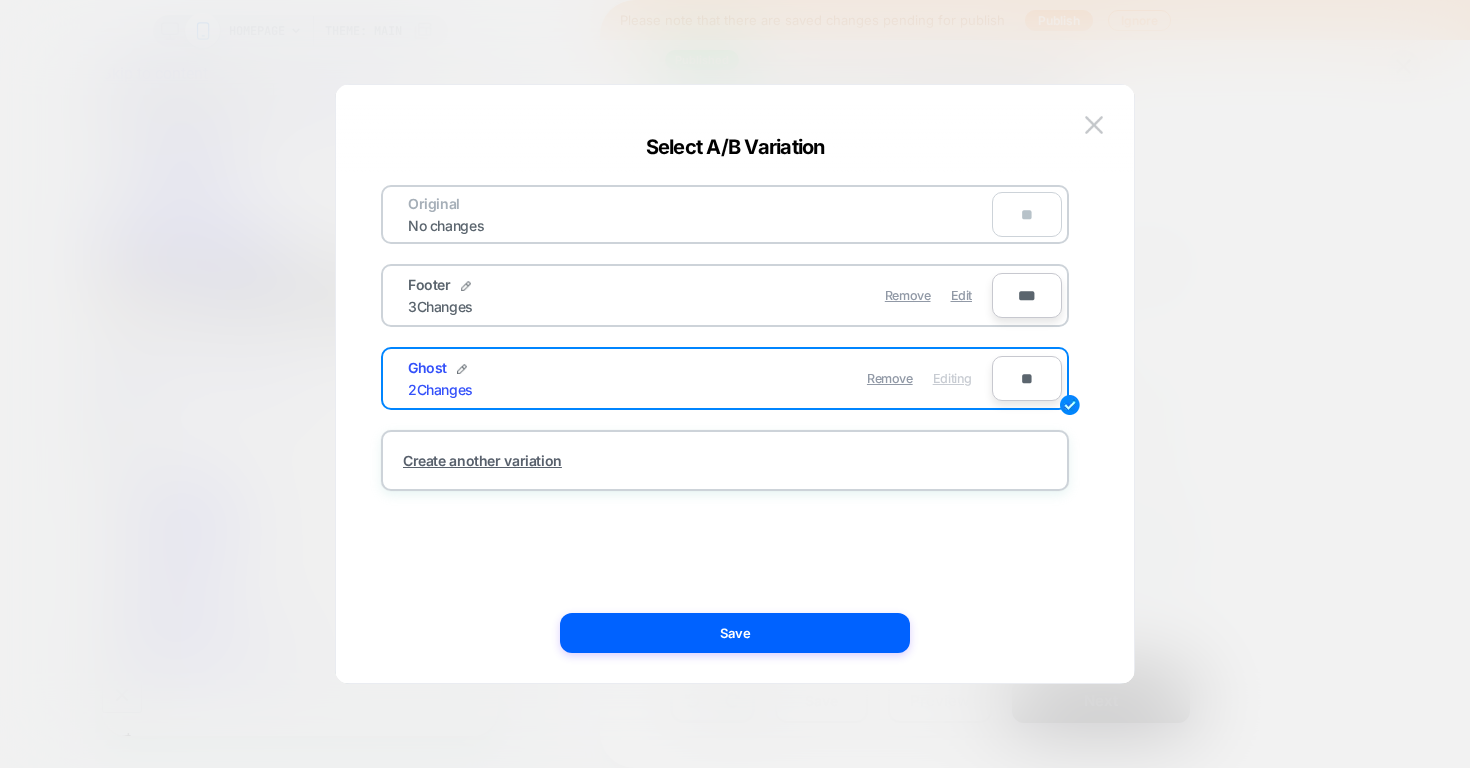 scroll, scrollTop: 0, scrollLeft: 0, axis: both 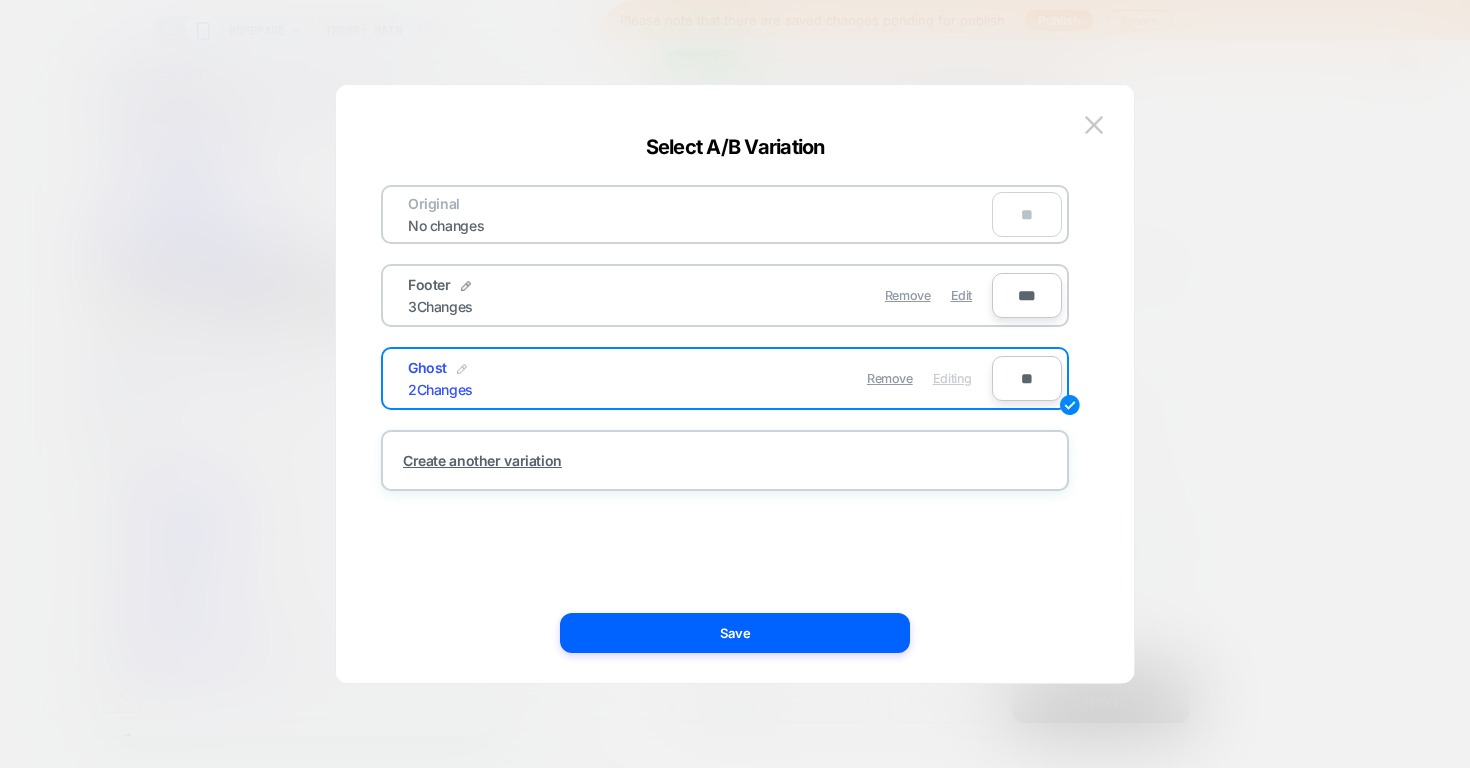 click at bounding box center (462, 369) 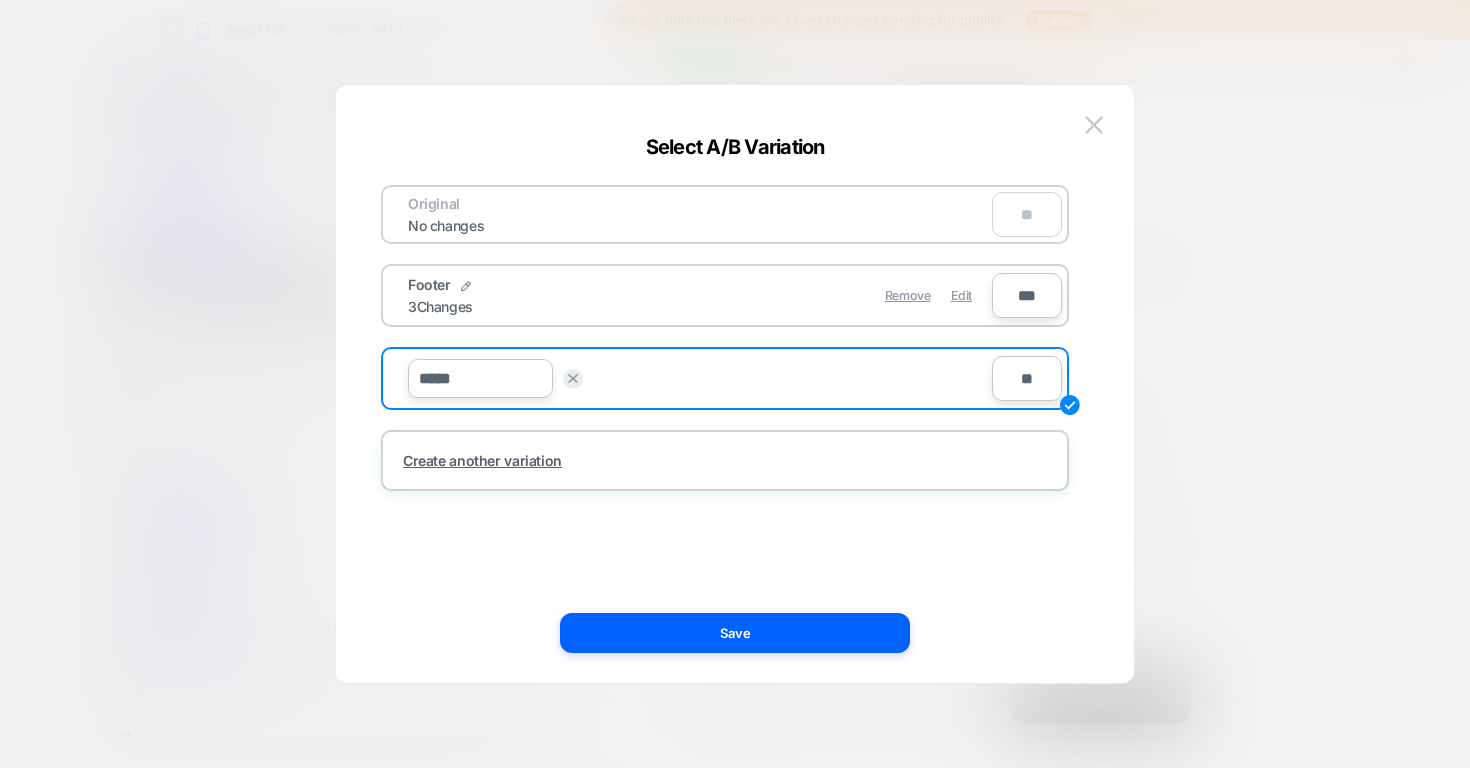 scroll, scrollTop: 0, scrollLeft: 0, axis: both 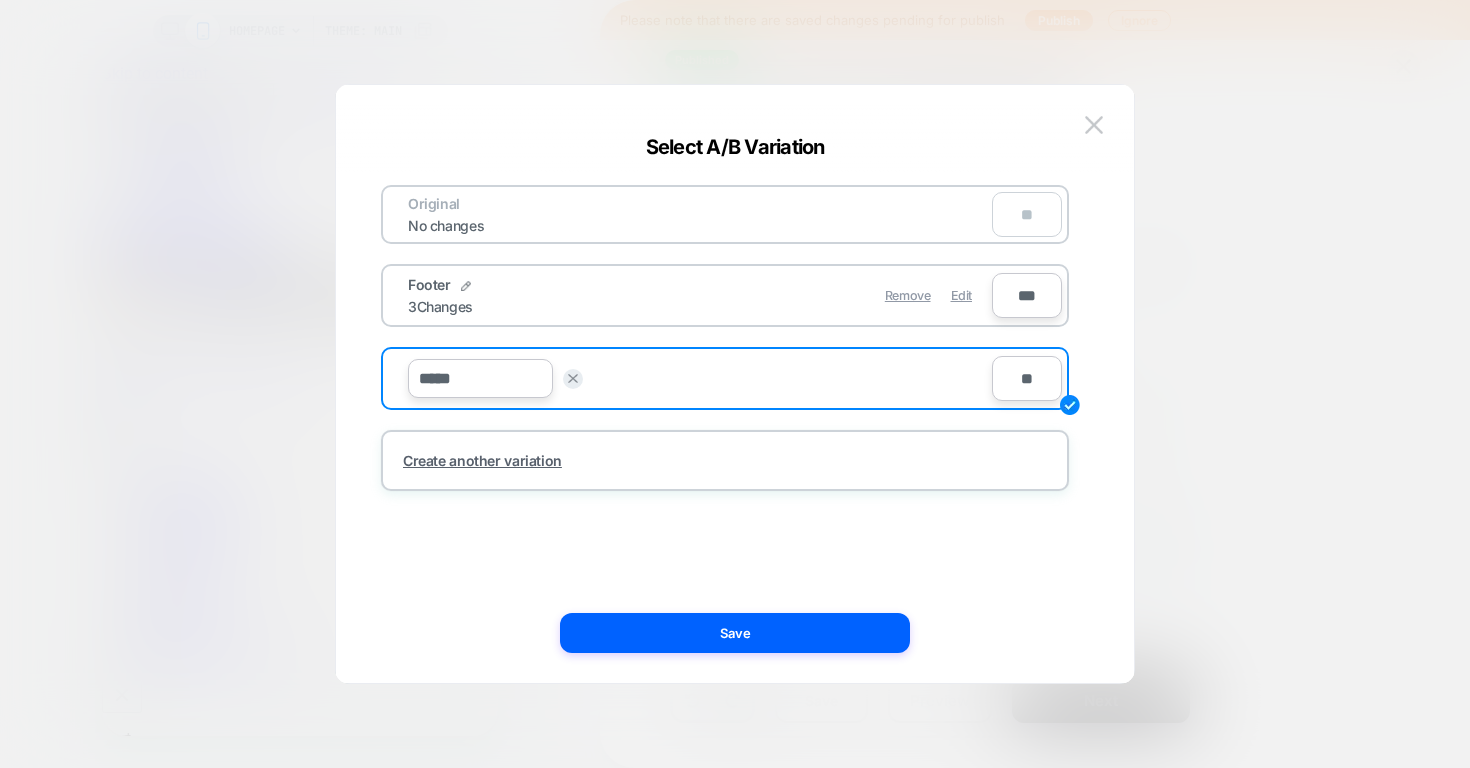 drag, startPoint x: 489, startPoint y: 384, endPoint x: 410, endPoint y: 382, distance: 79.025314 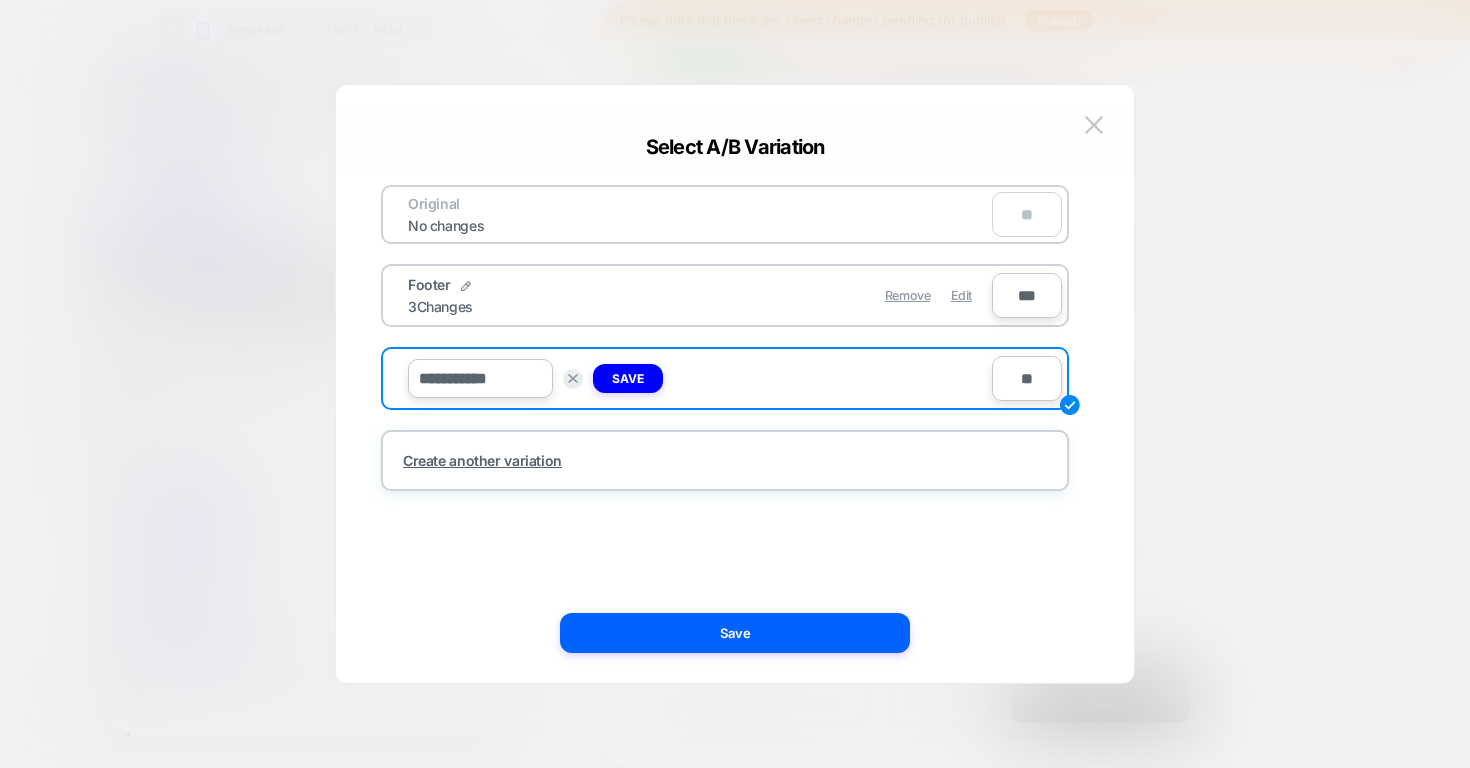 type on "**********" 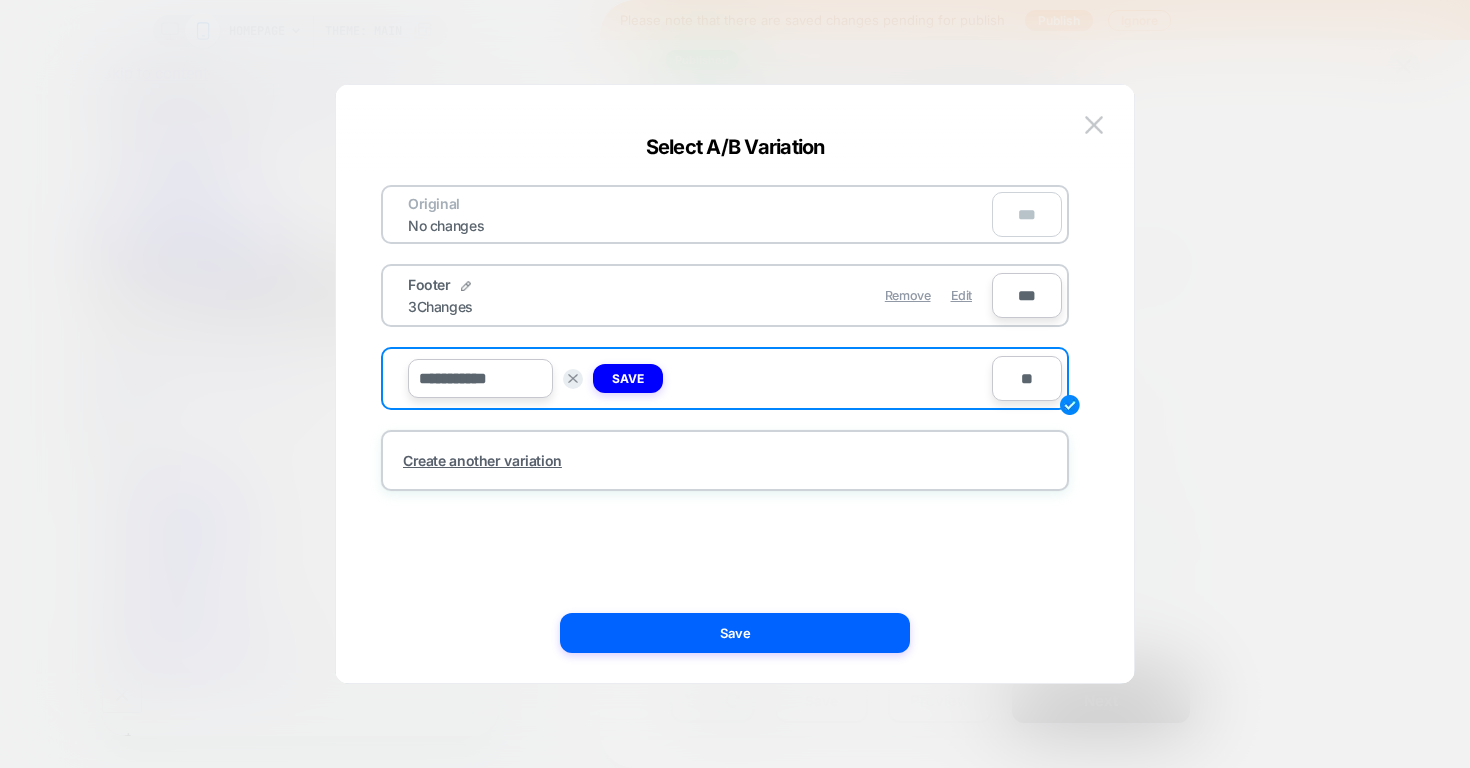 type on "**" 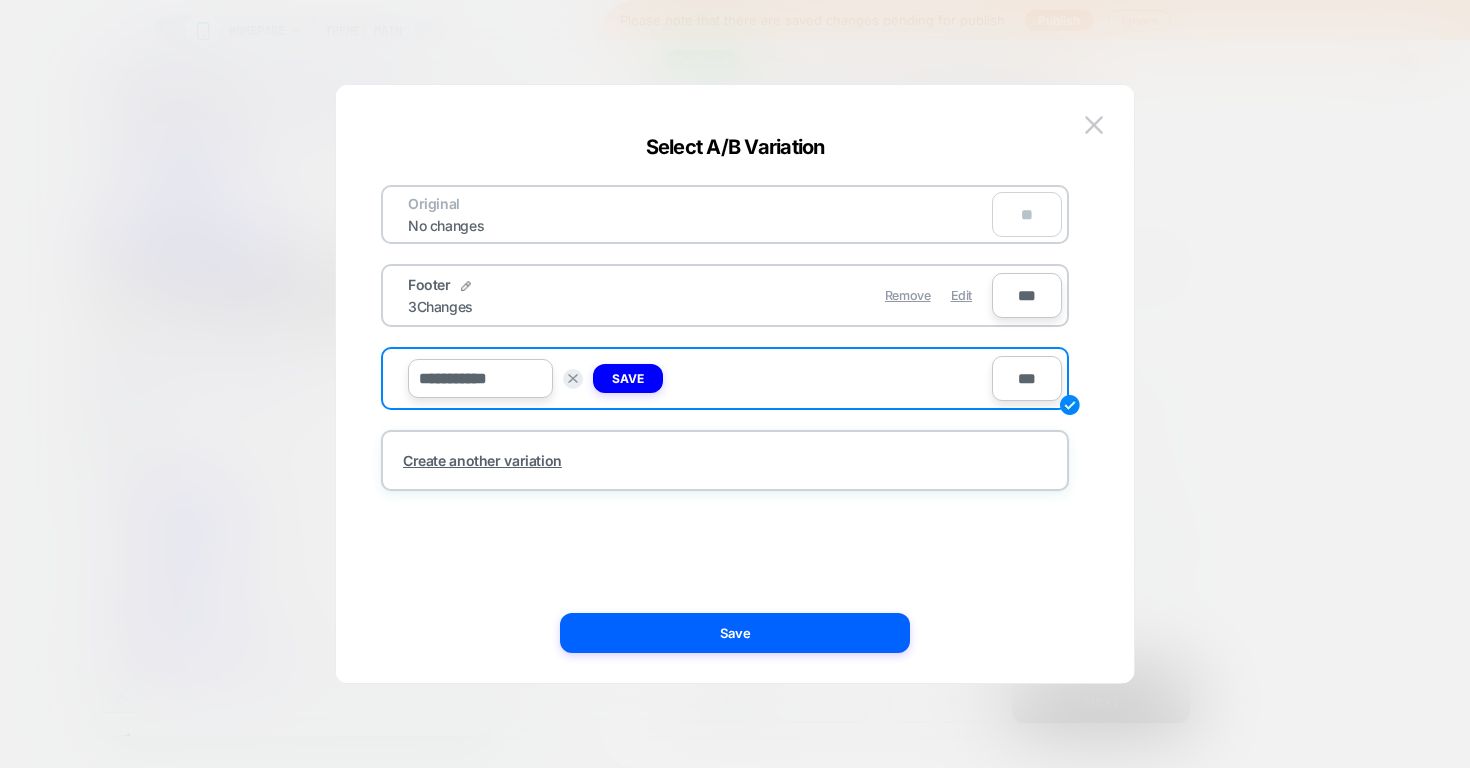 click on "Original No changes **" at bounding box center (725, 214) 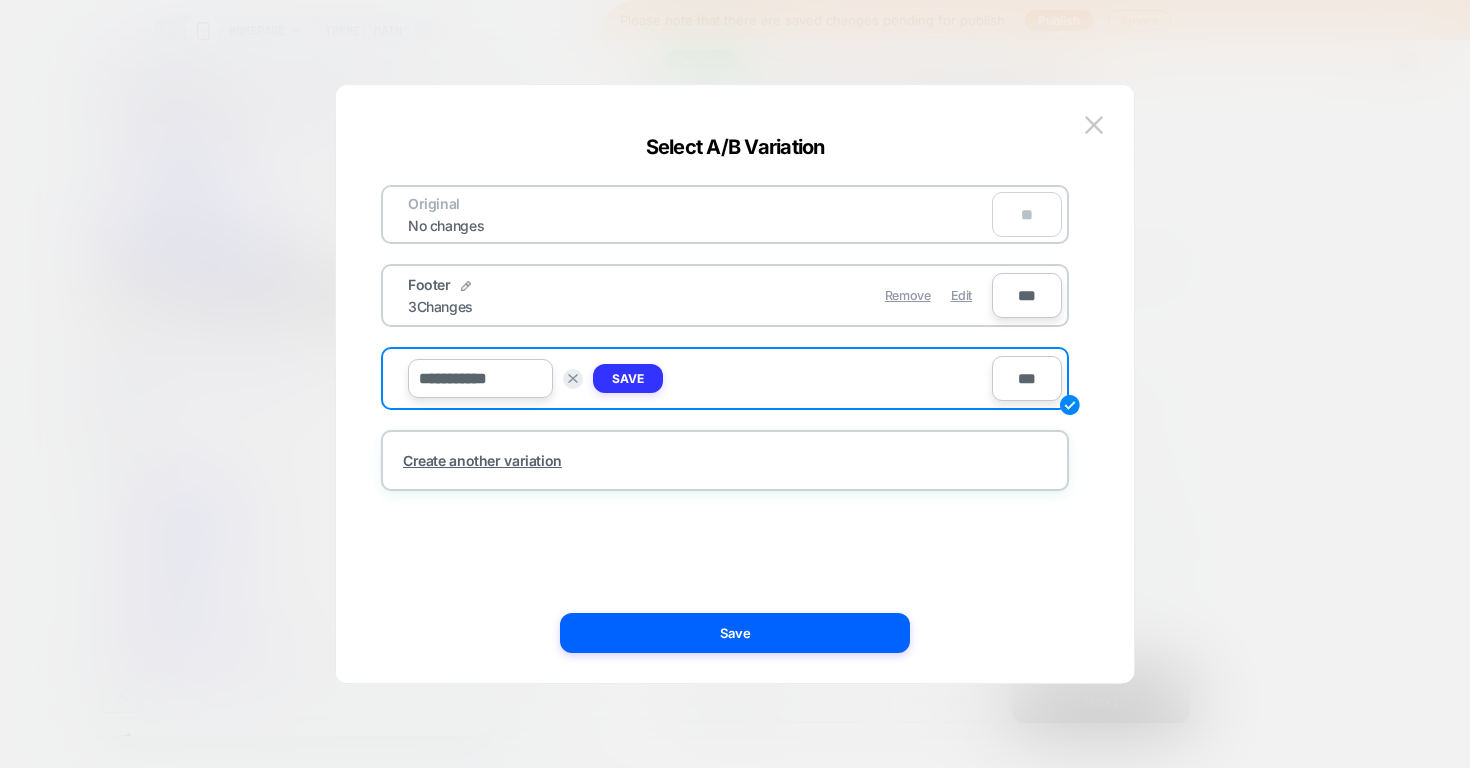 click on "Save" at bounding box center (628, 378) 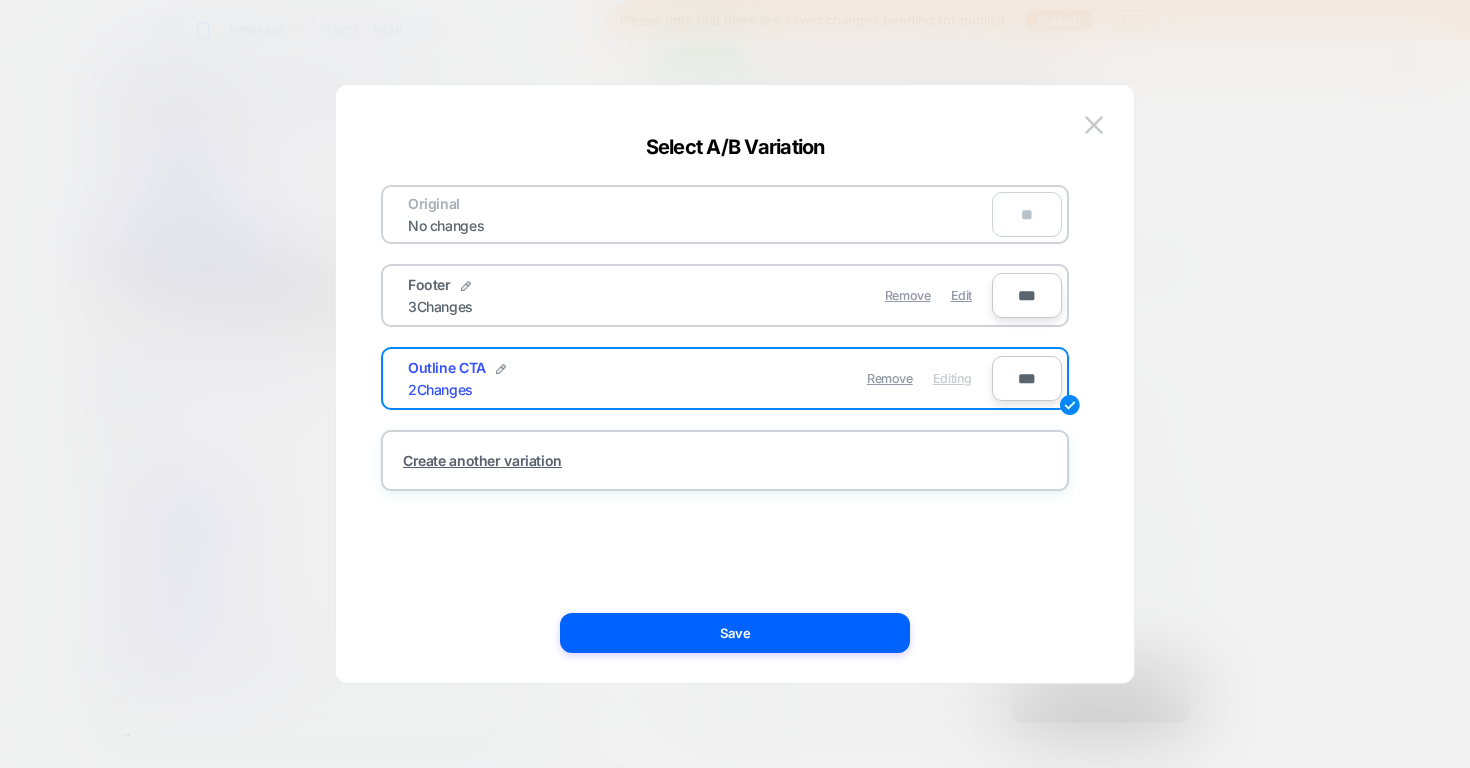 click on "Original No changes **" at bounding box center (725, 214) 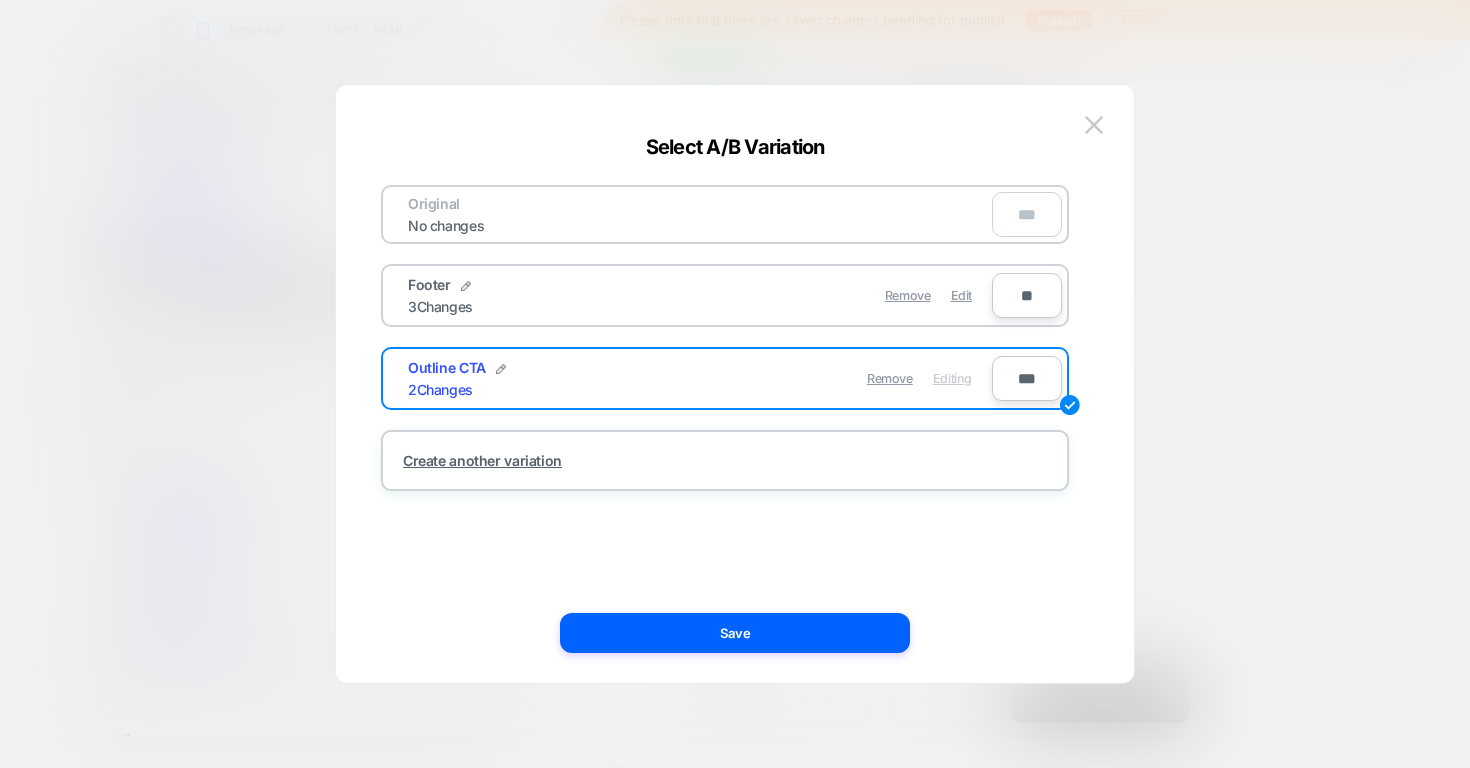 type on "**" 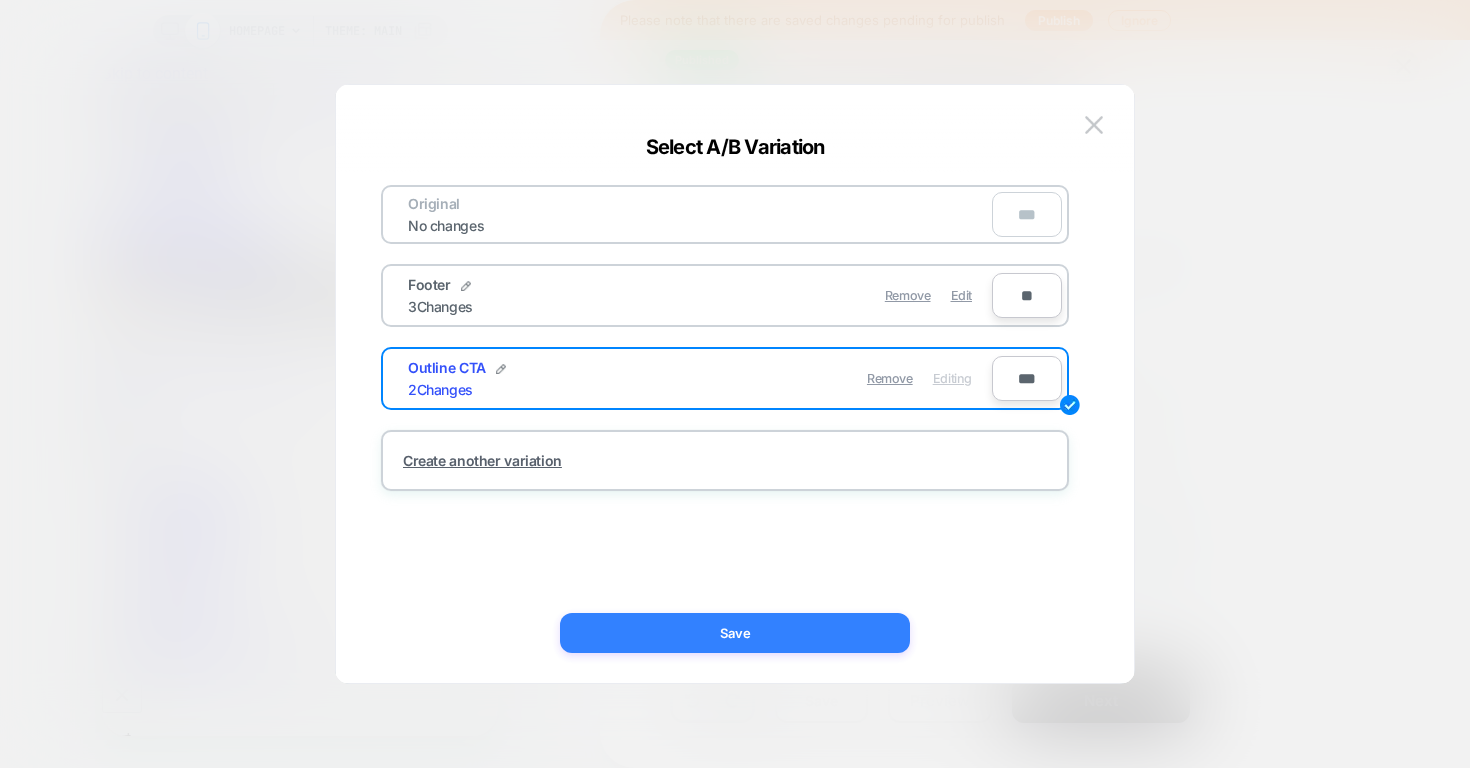 click on "Save" at bounding box center (735, 633) 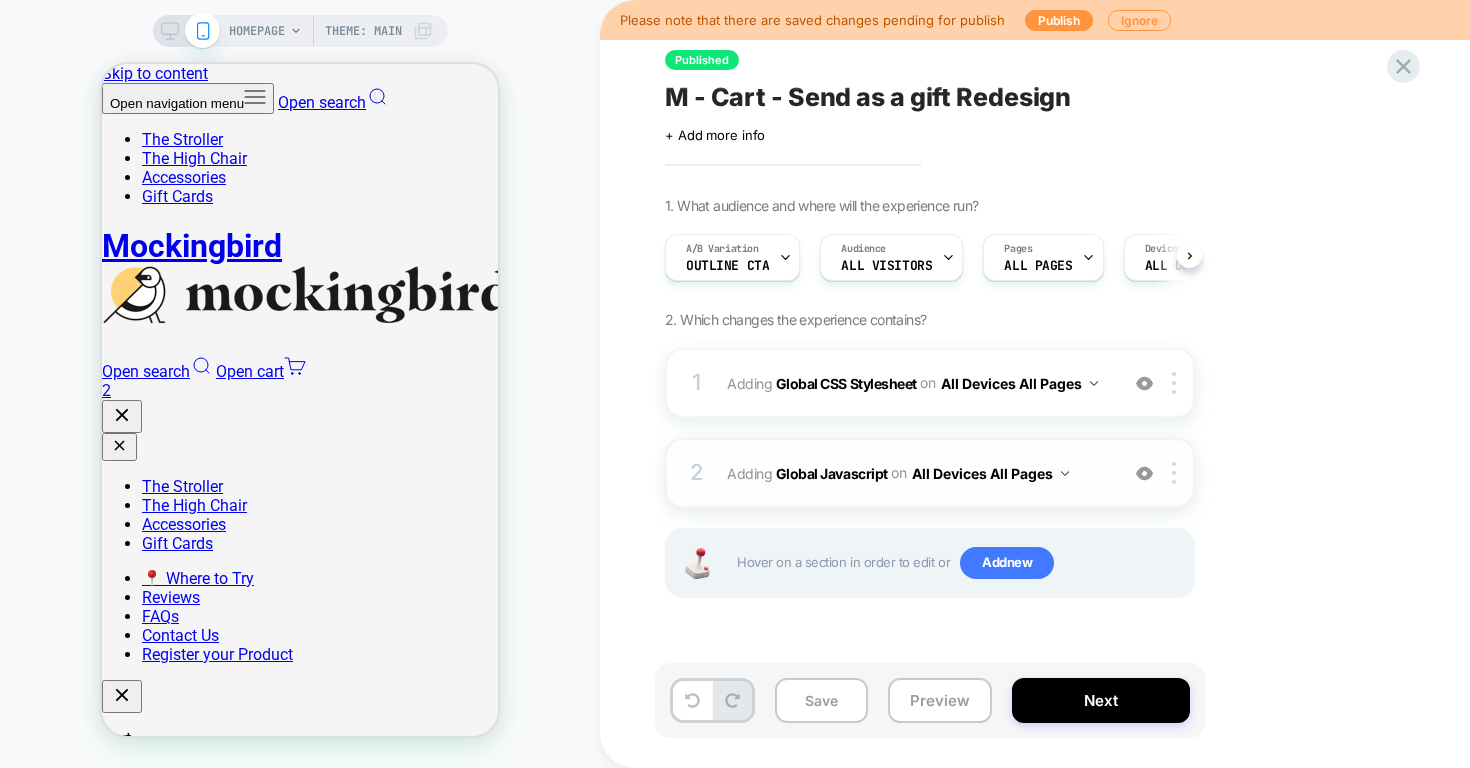 click on "2 Adding   Global Javascript   on All Devices All Pages Add Before Add After Target   Mobile Delete" at bounding box center (930, 473) 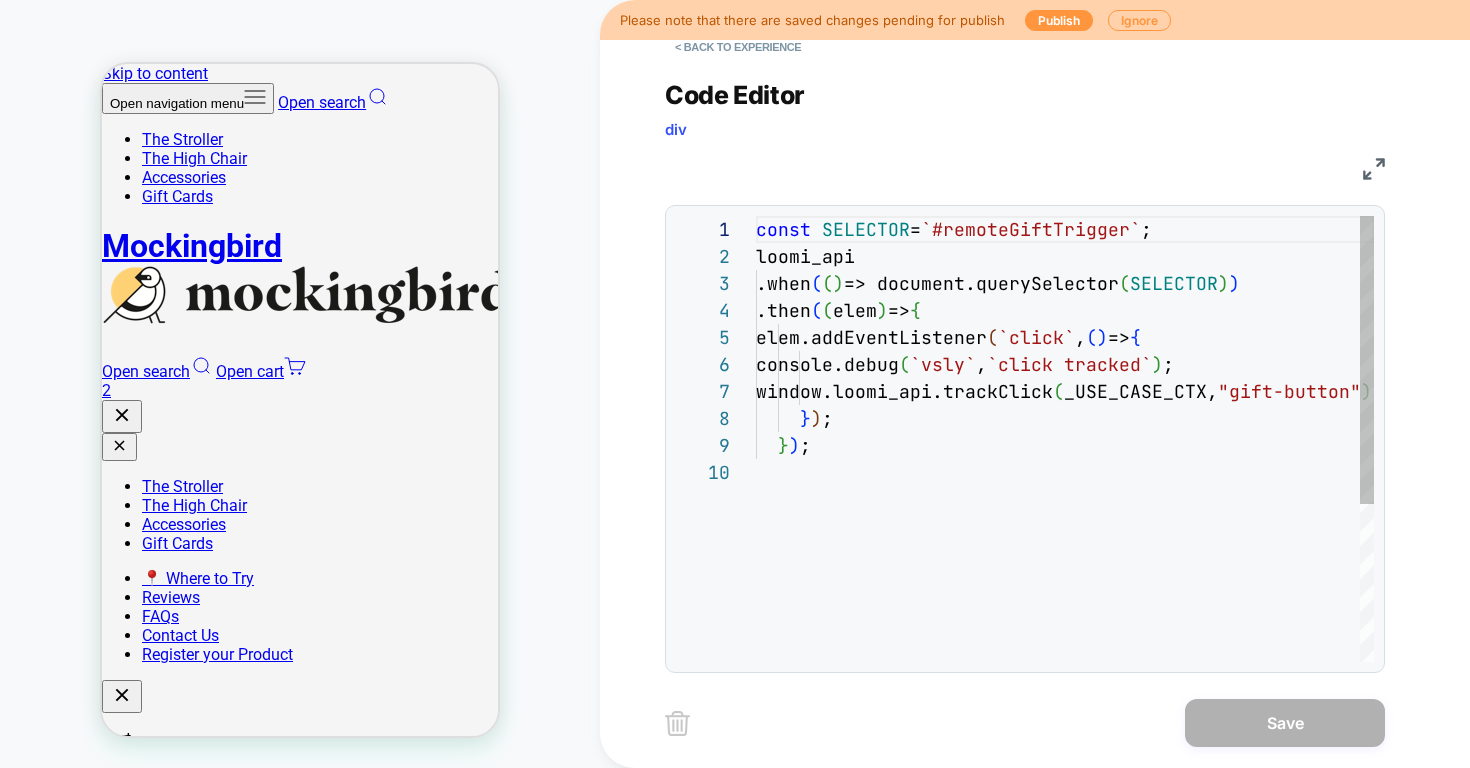 scroll, scrollTop: 243, scrollLeft: 0, axis: vertical 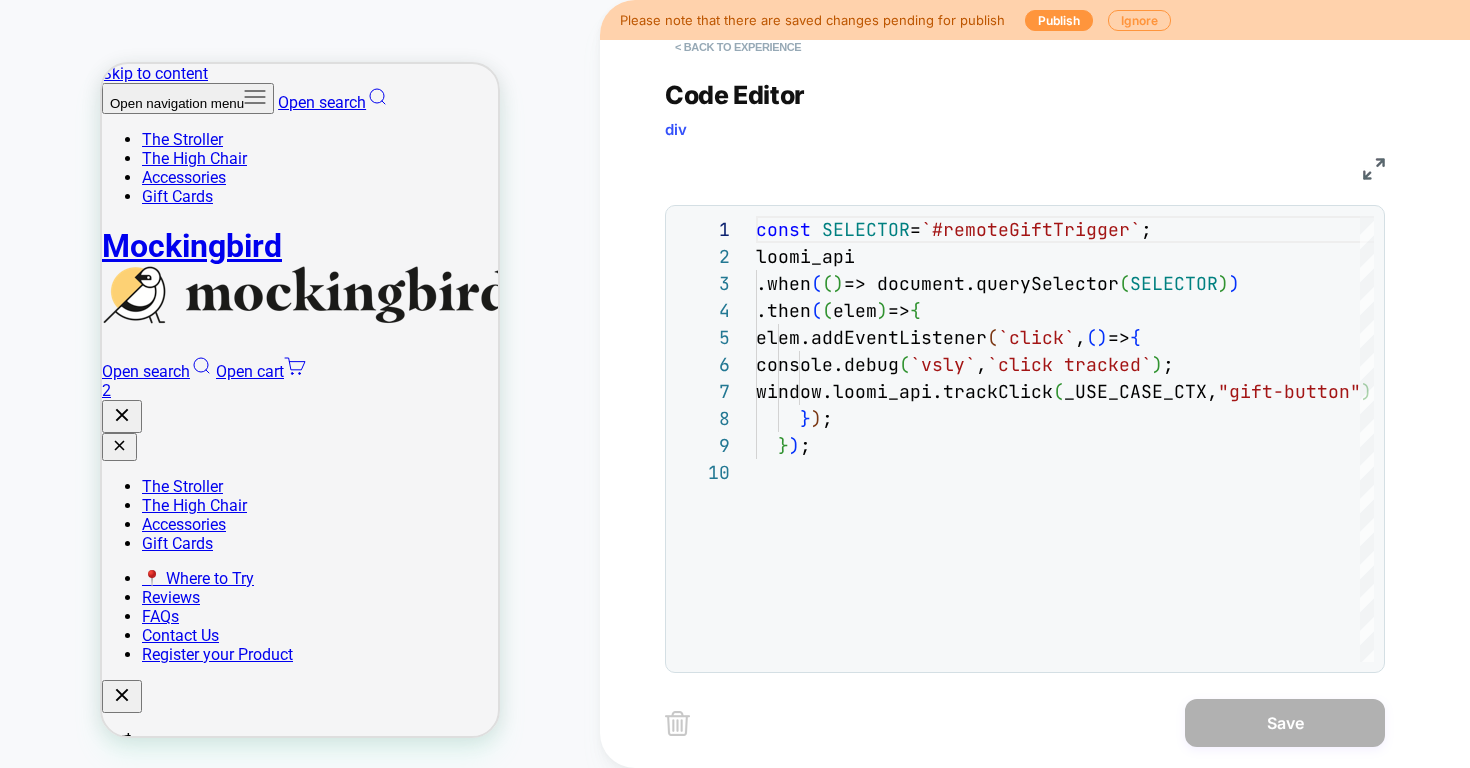 click on "< Back to experience" at bounding box center [738, 47] 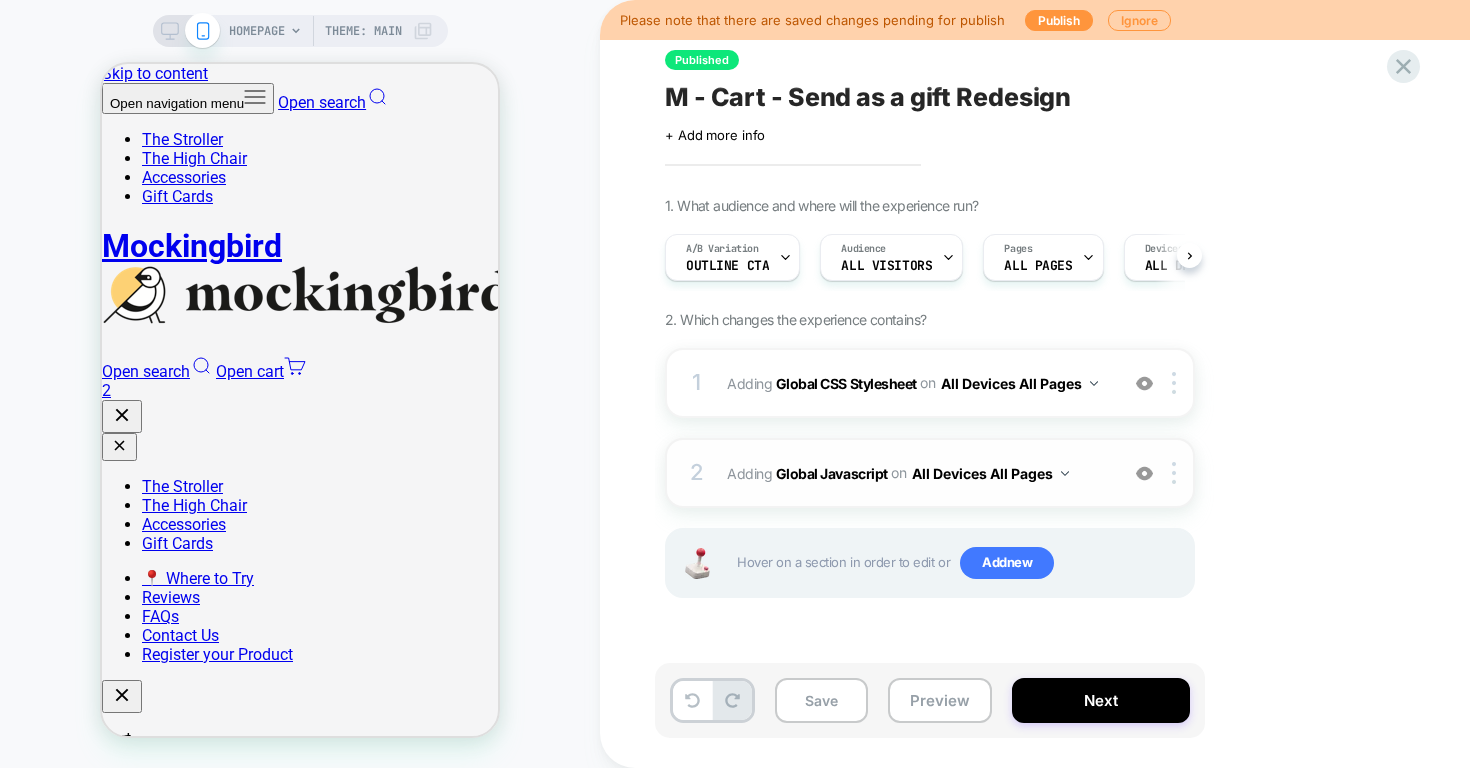 scroll, scrollTop: 0, scrollLeft: 1, axis: horizontal 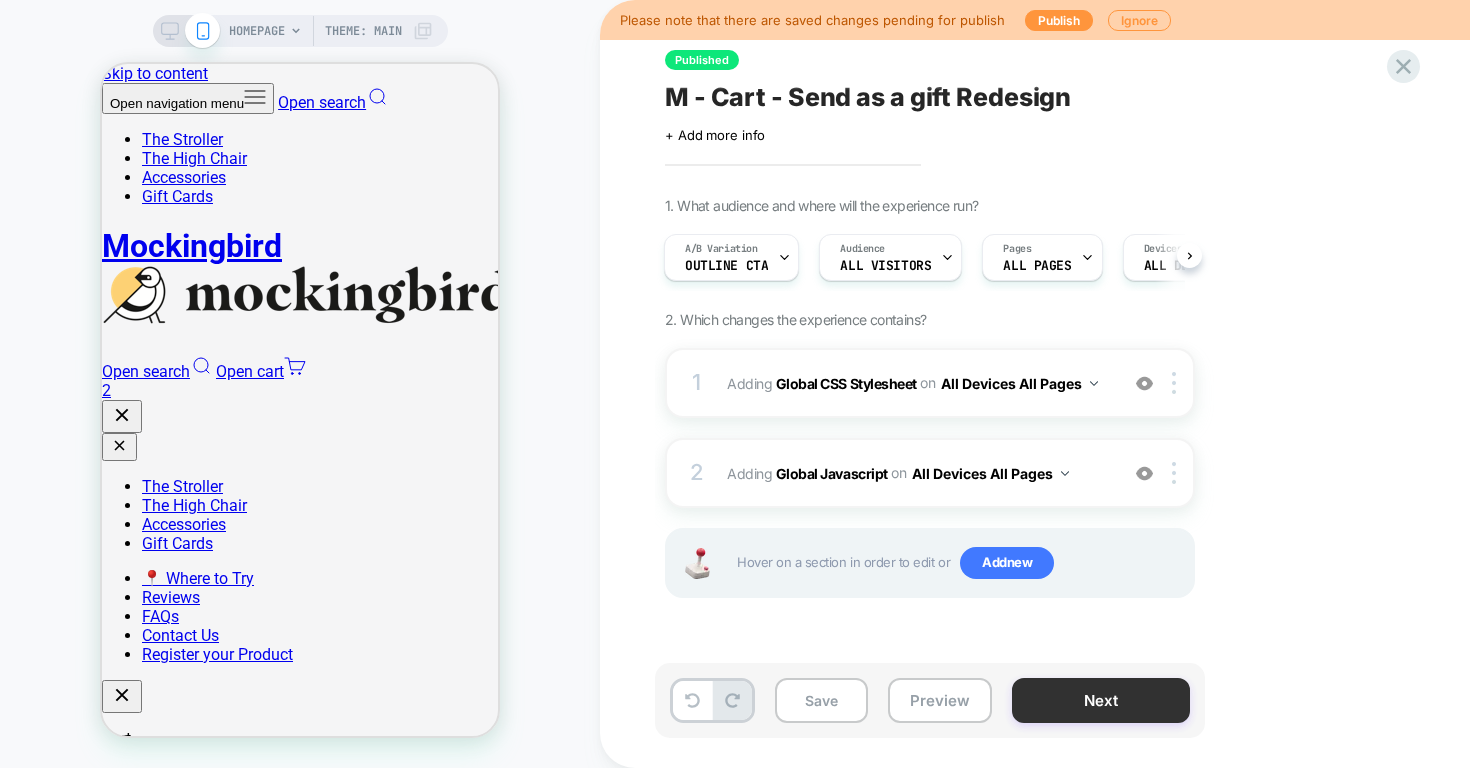 click on "Next" at bounding box center (1101, 700) 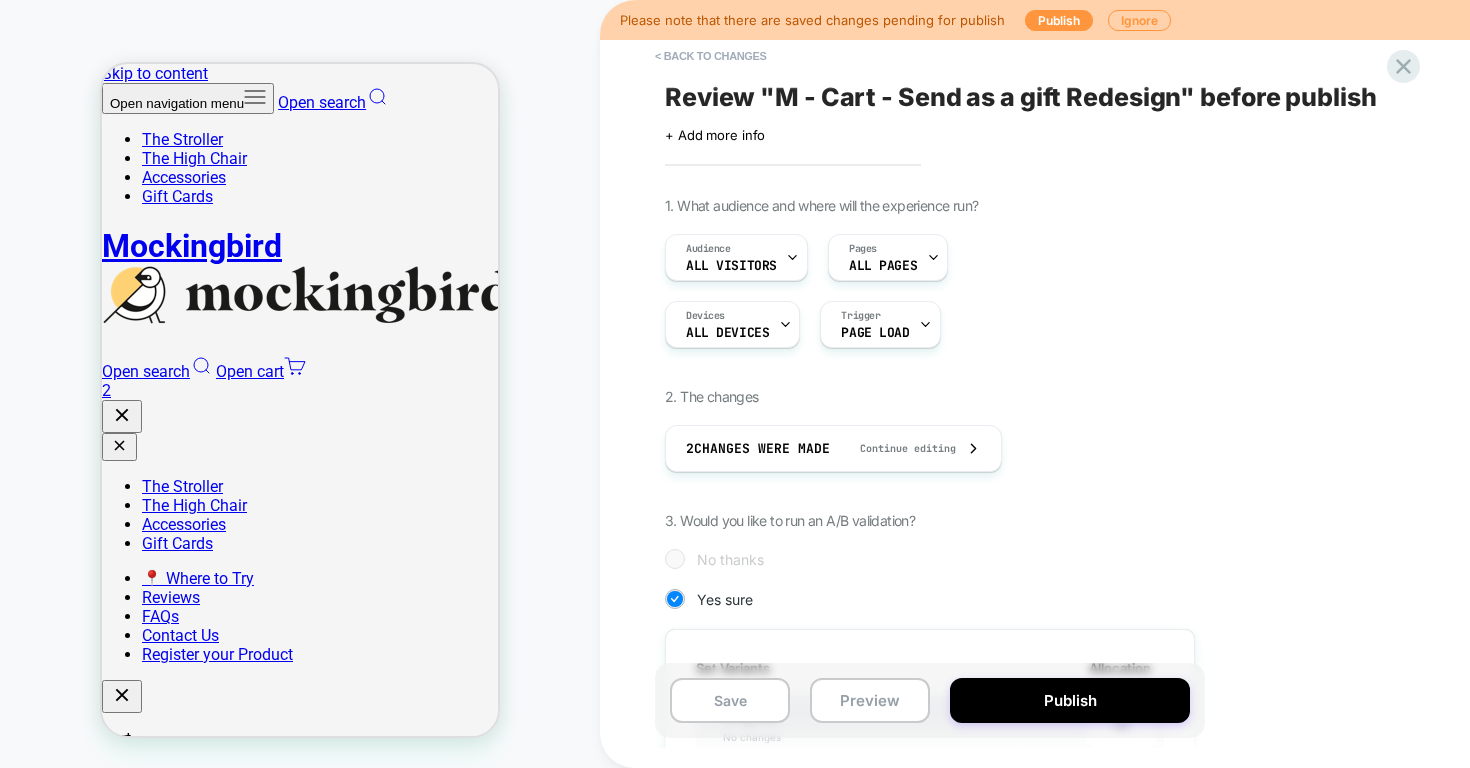 scroll, scrollTop: 0, scrollLeft: 2, axis: horizontal 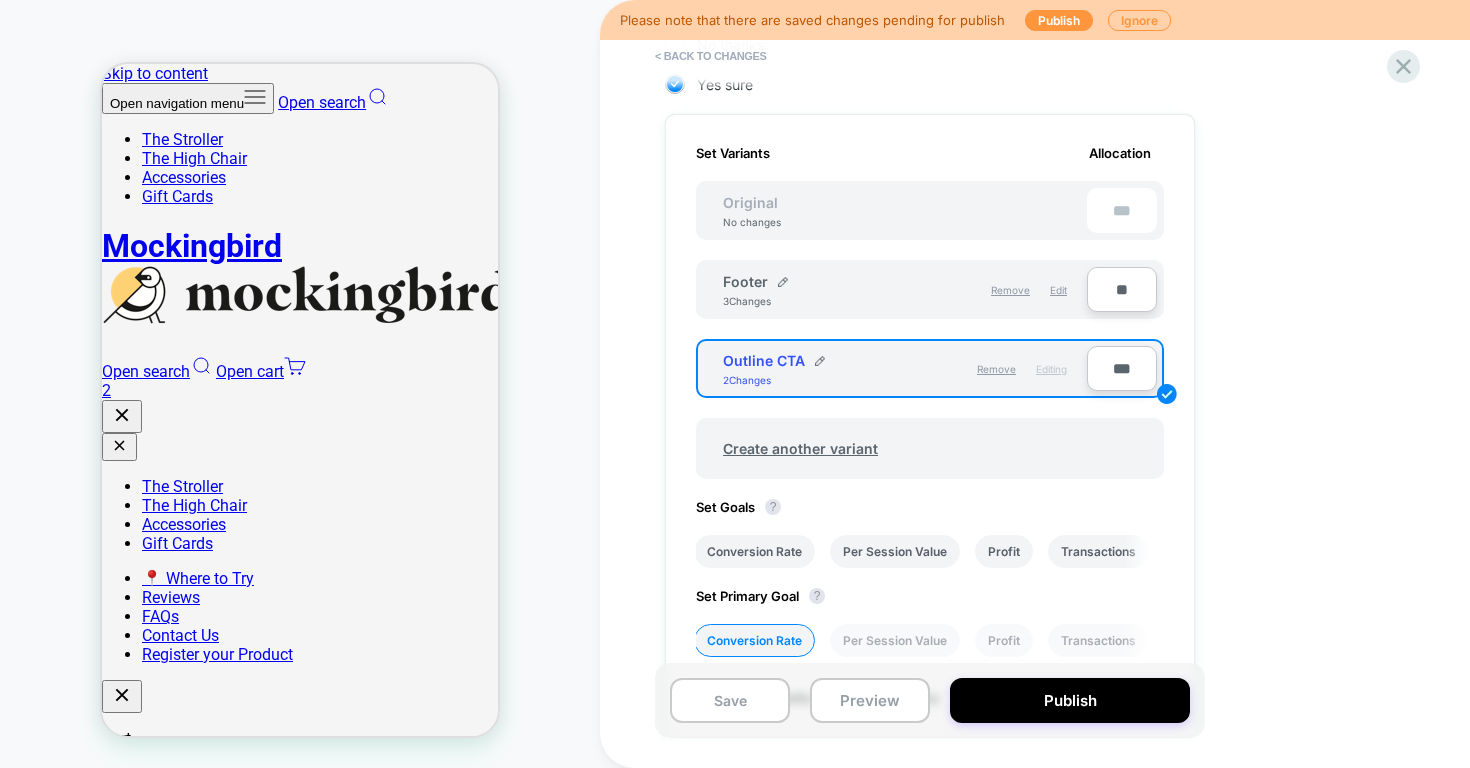 click on "Original No changes ***" at bounding box center (930, 210) 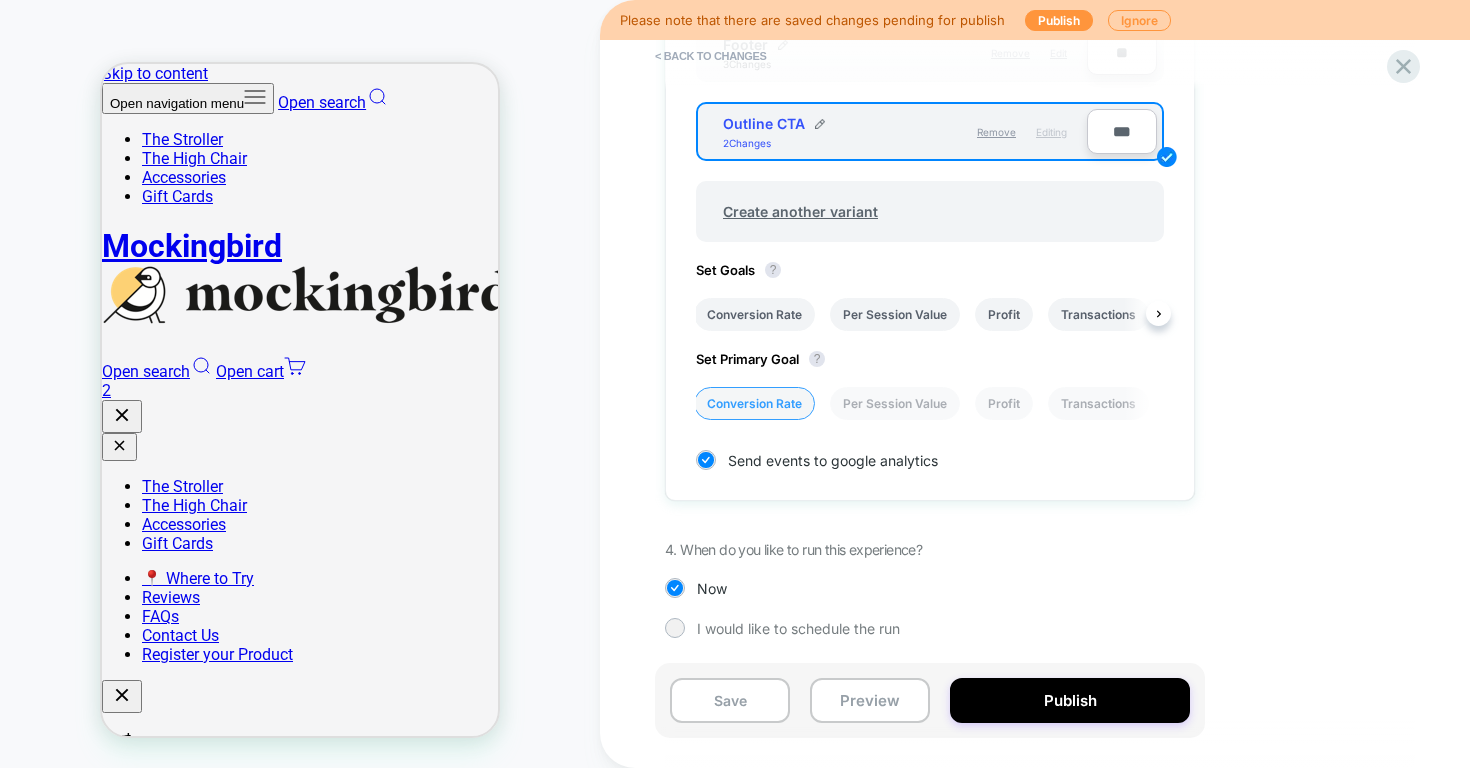scroll, scrollTop: 754, scrollLeft: 0, axis: vertical 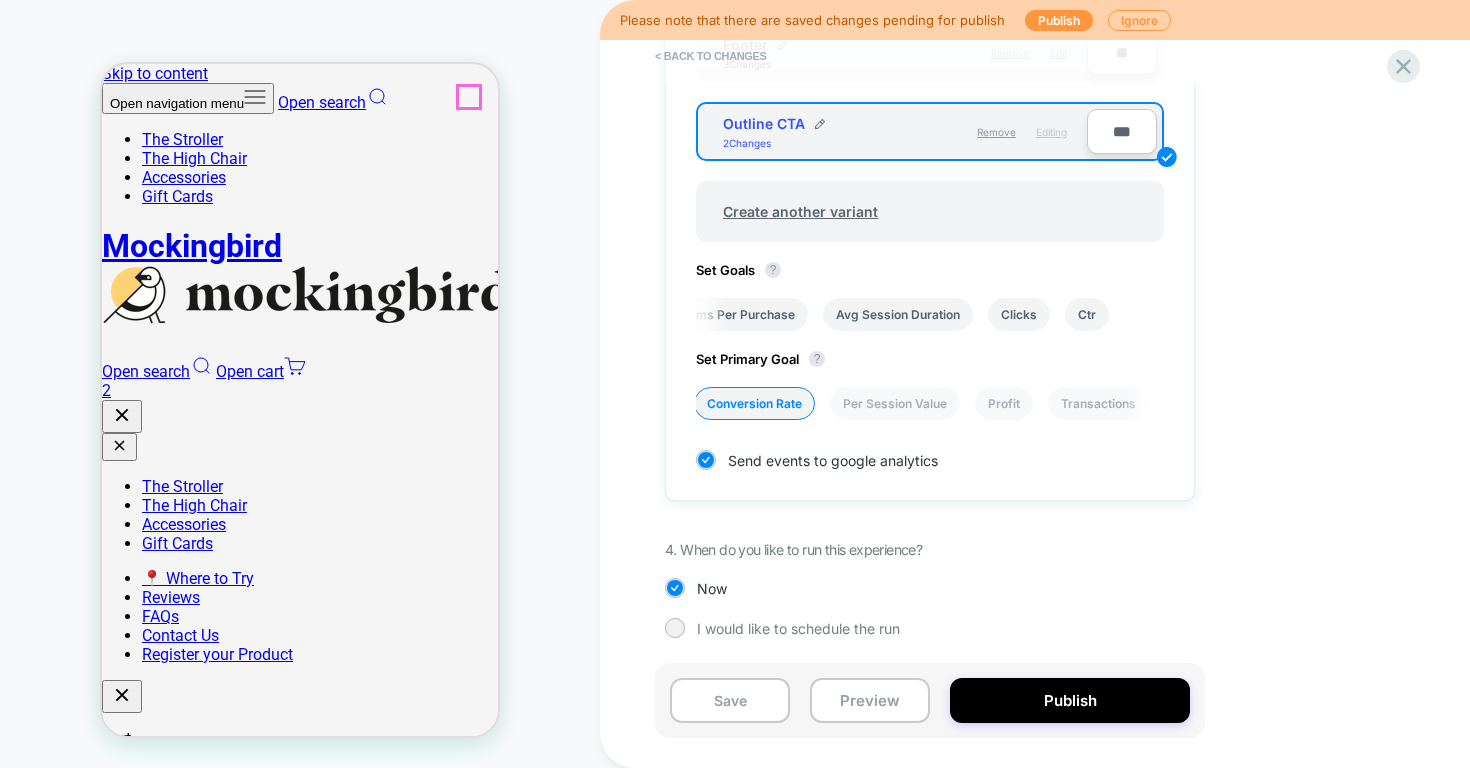 click on "Open cart
2" at bounding box center (300, 381) 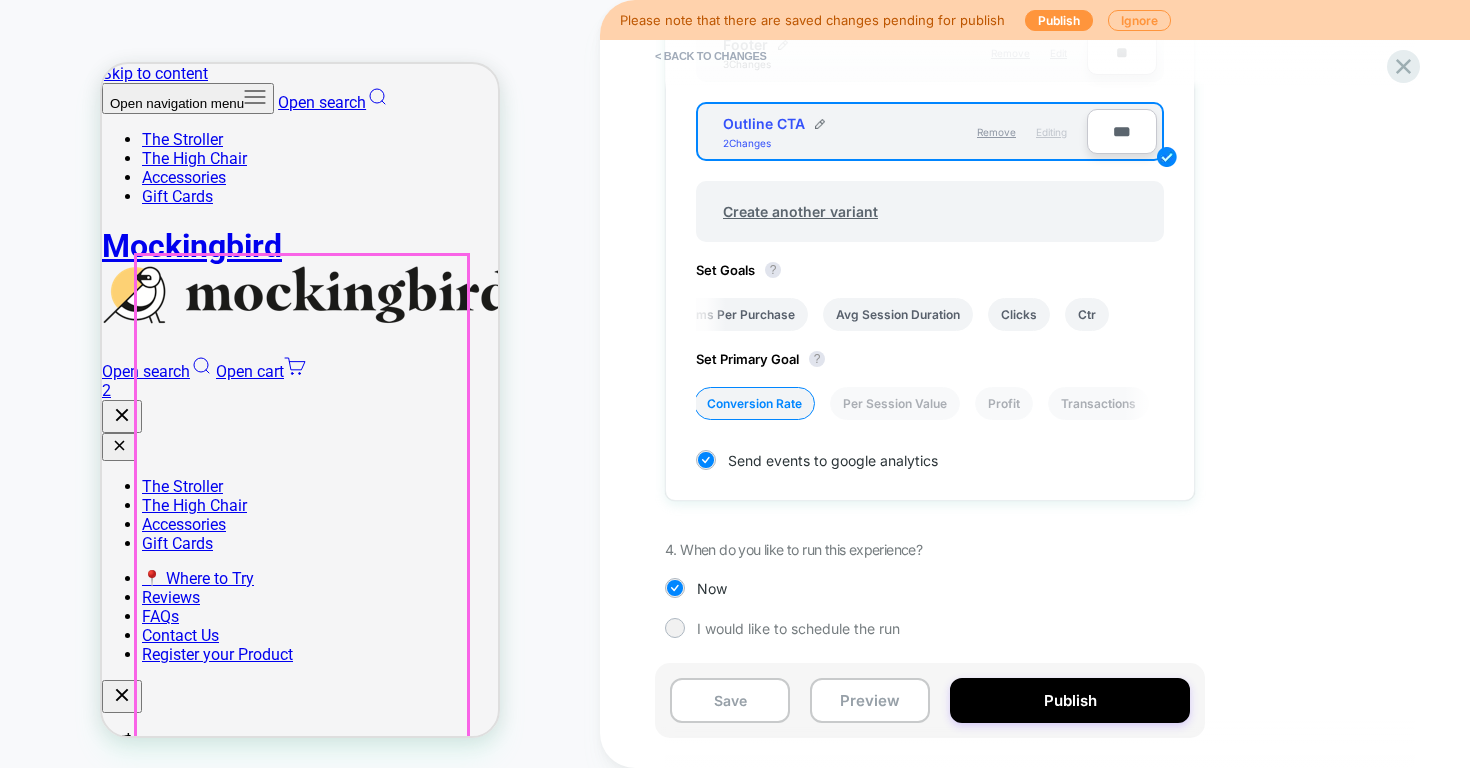 scroll, scrollTop: 111, scrollLeft: 0, axis: vertical 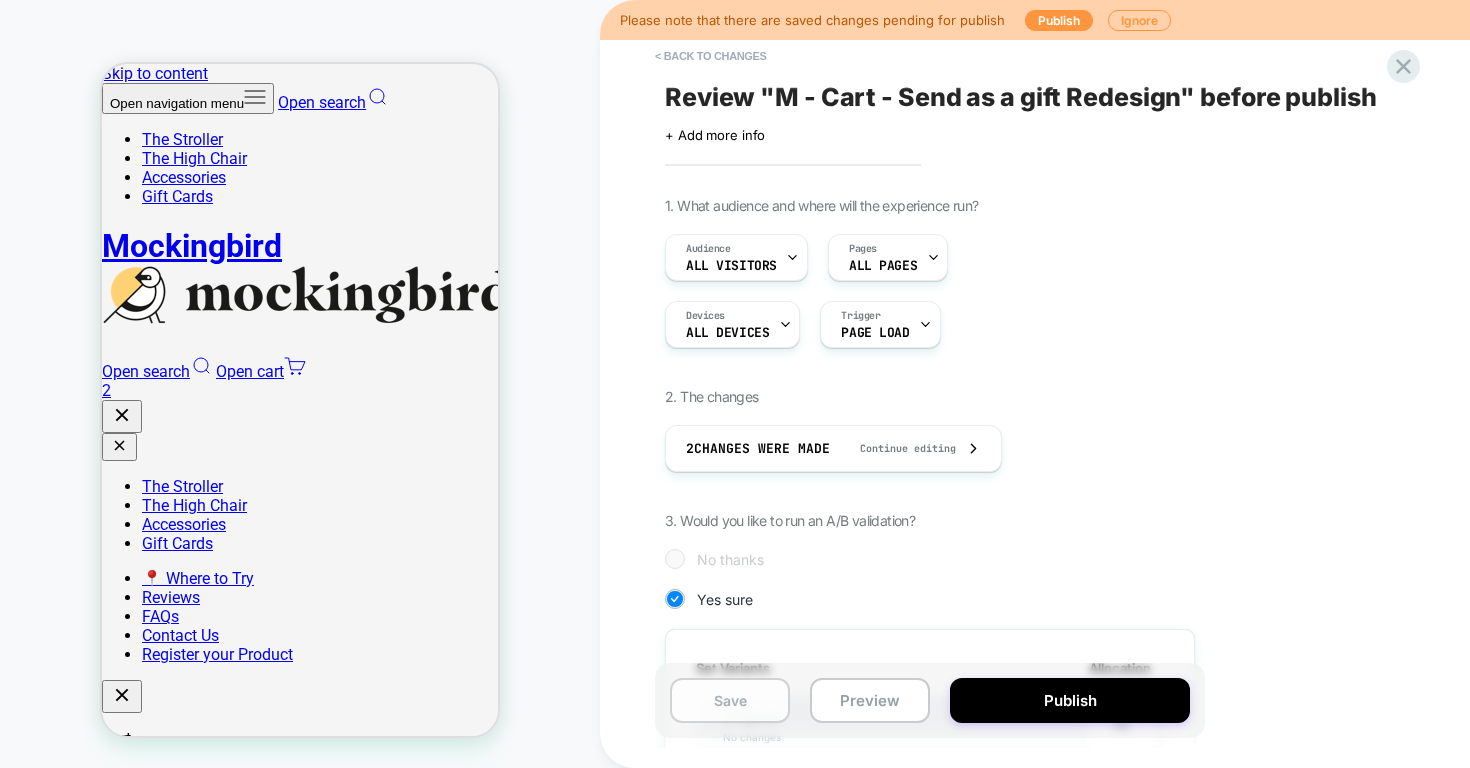 click on "Save" at bounding box center [730, 700] 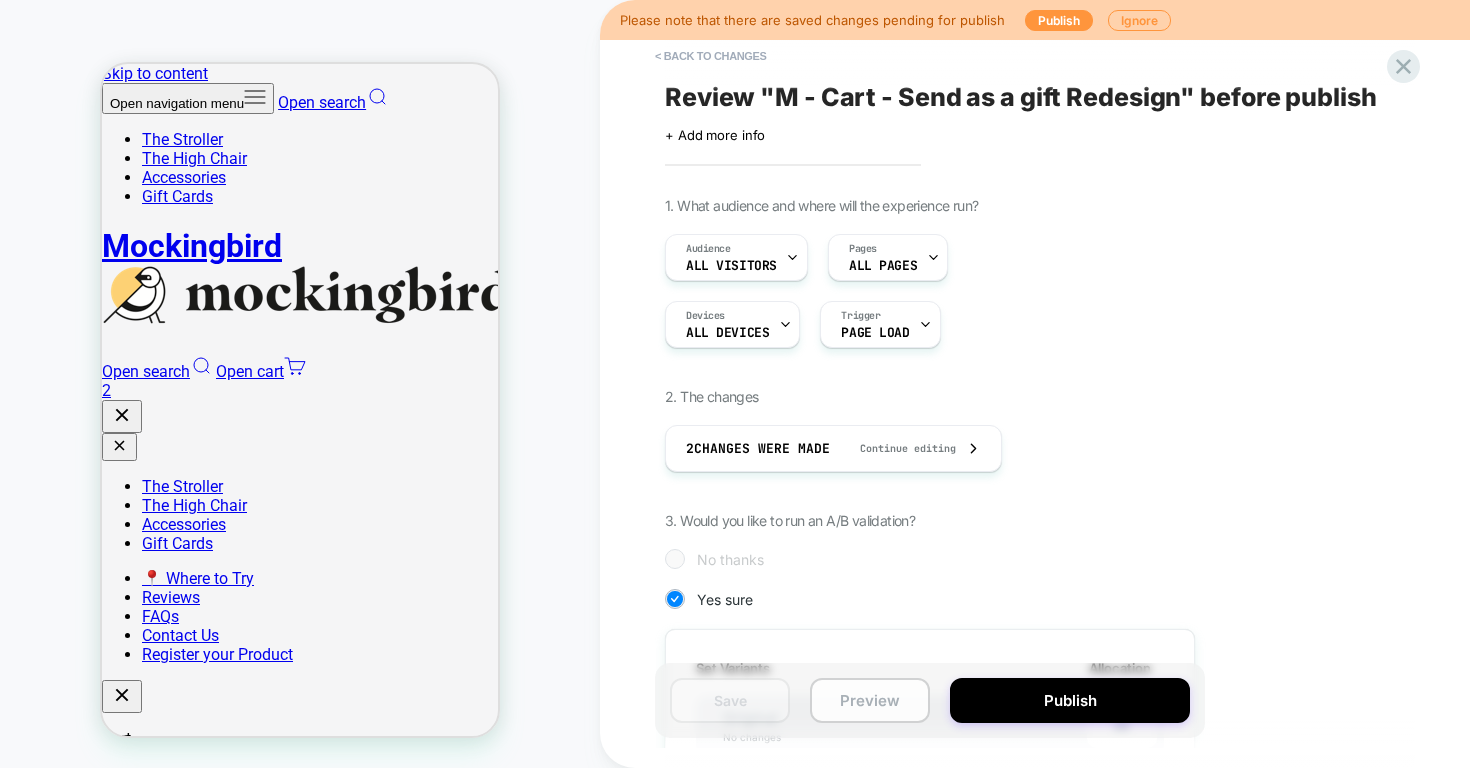 click on "Preview" at bounding box center [870, 700] 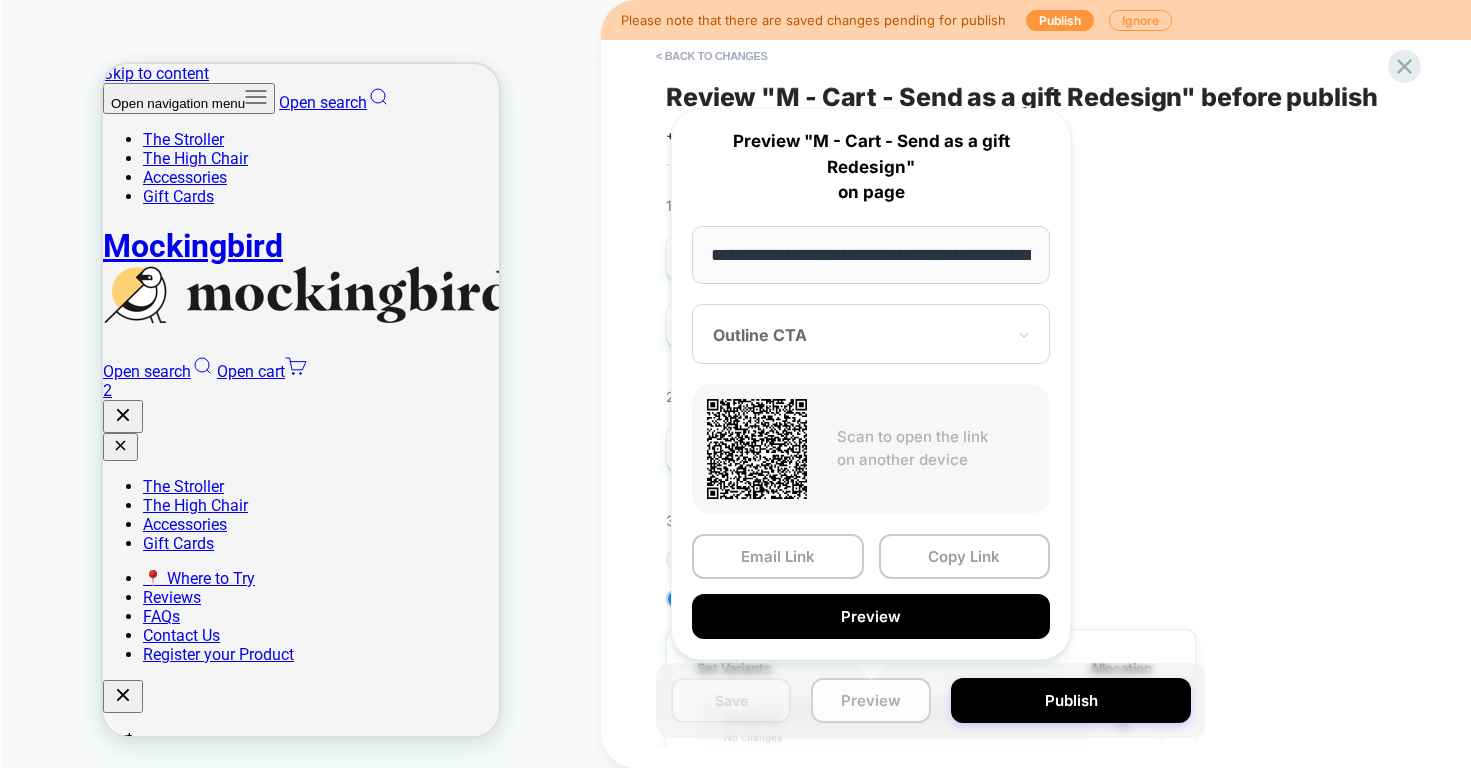 scroll, scrollTop: 0, scrollLeft: 86, axis: horizontal 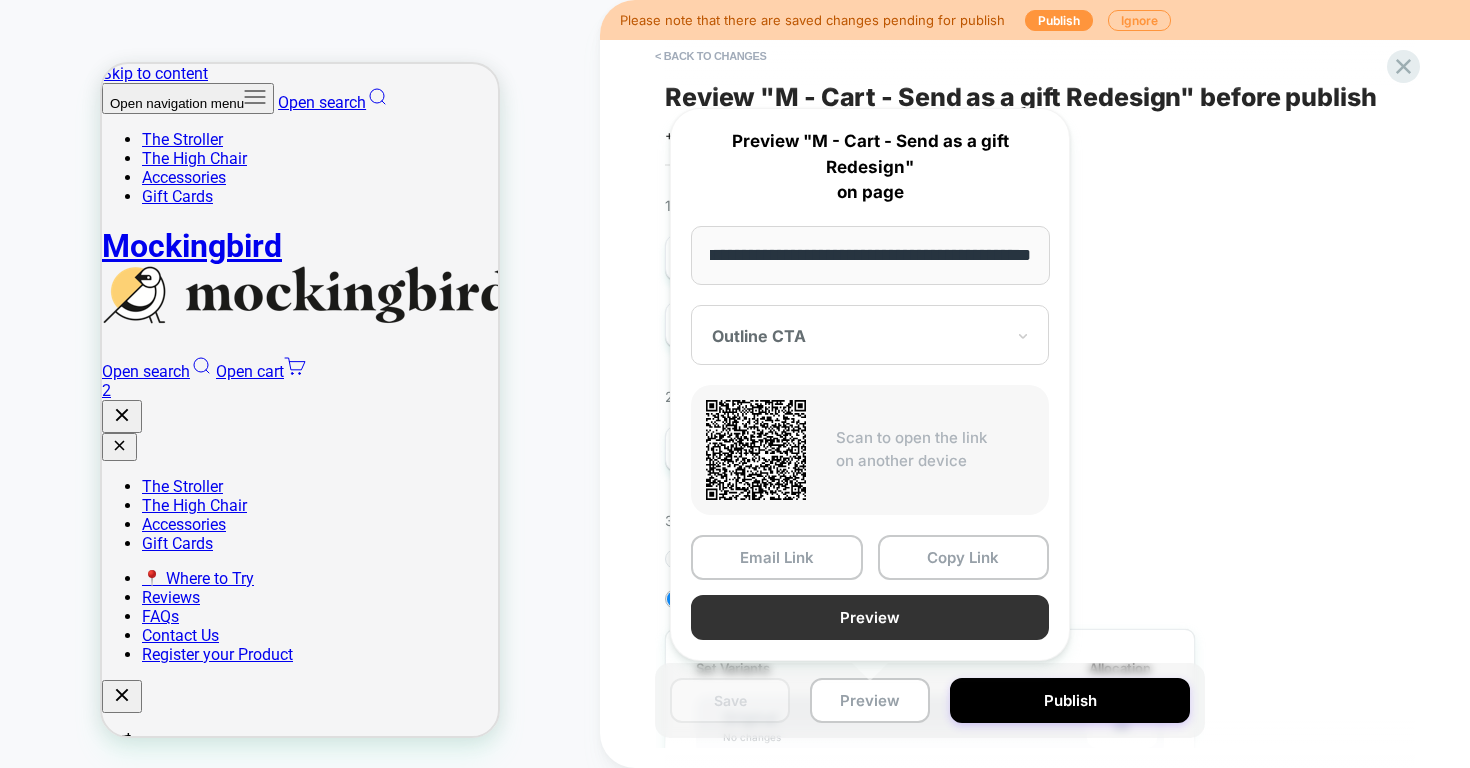 click on "Preview" at bounding box center (870, 617) 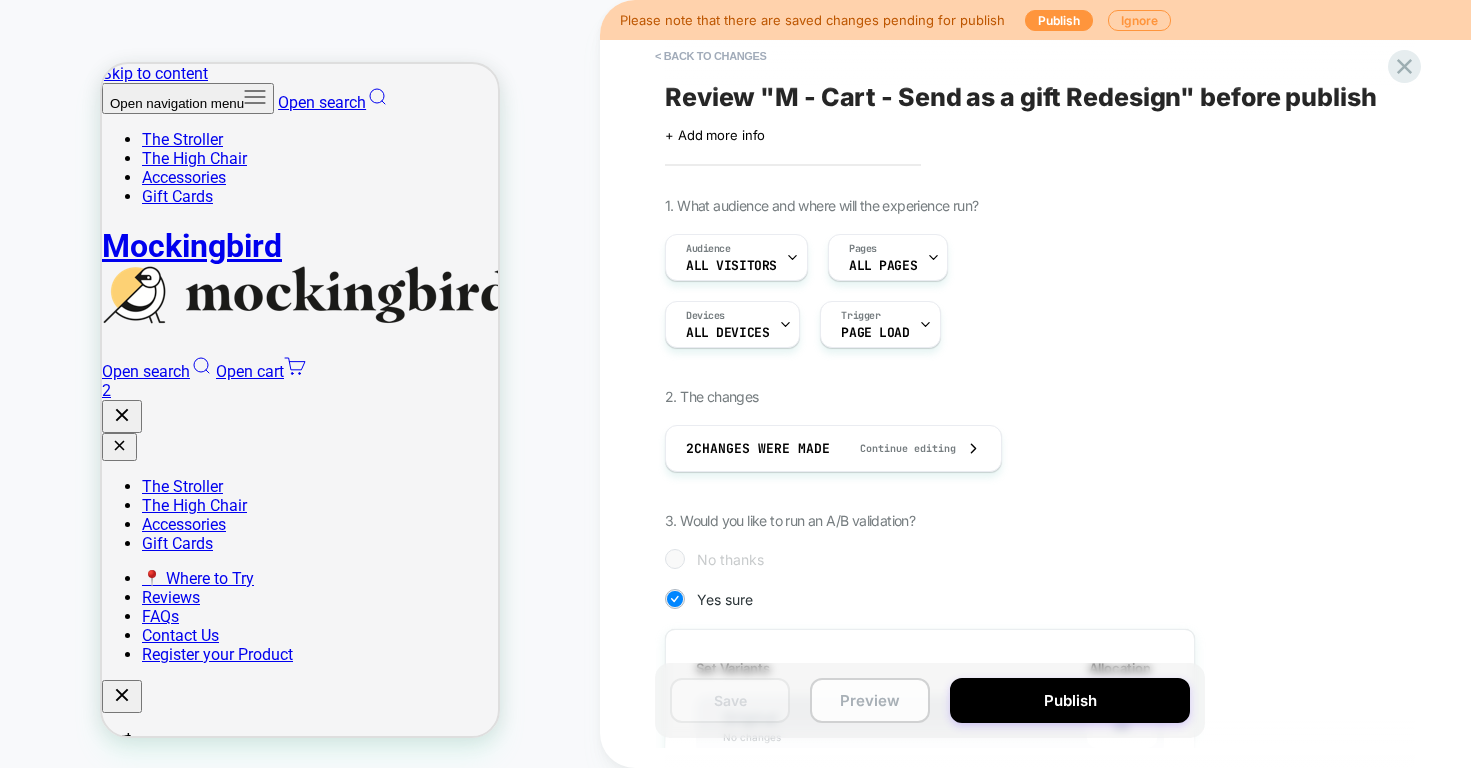 click on "Preview" at bounding box center [870, 700] 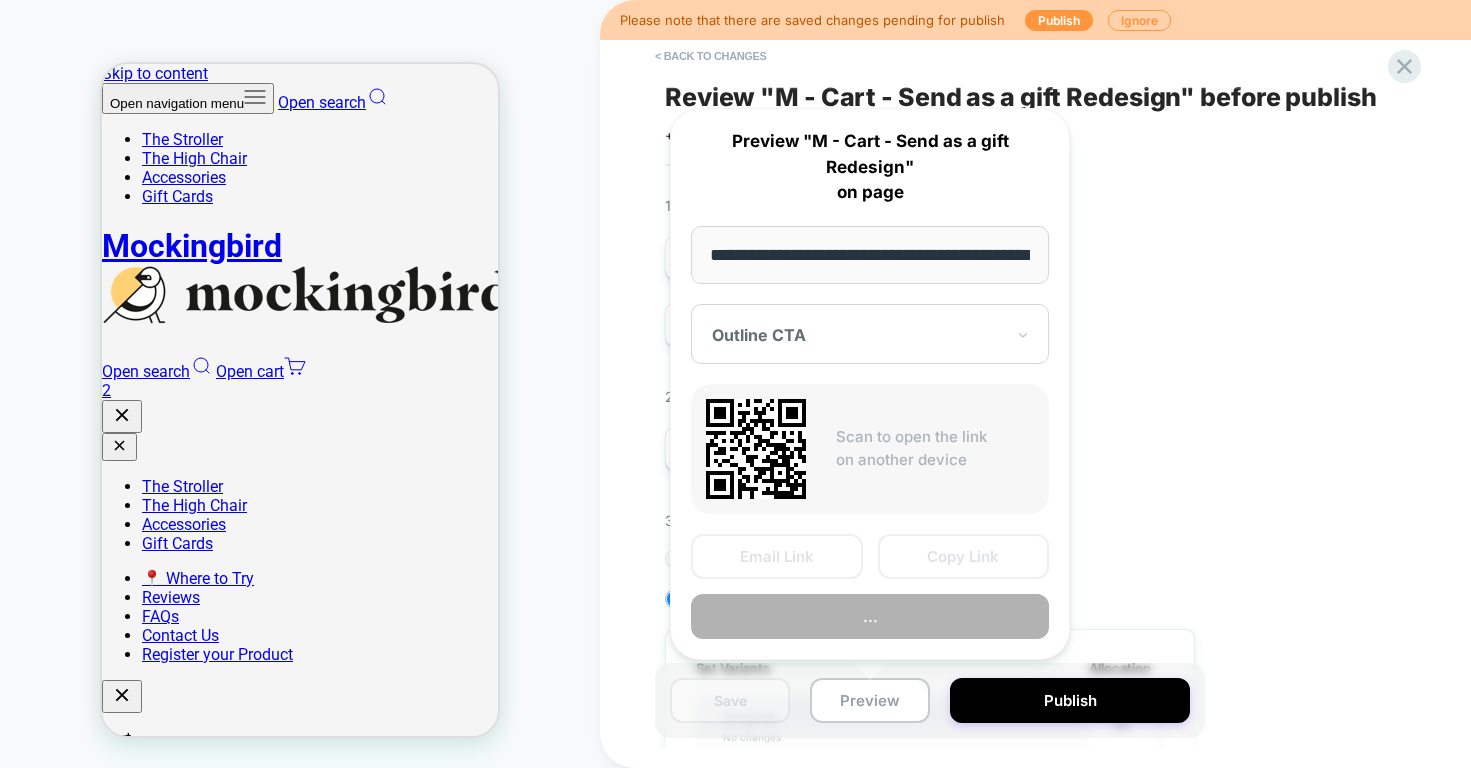 scroll, scrollTop: 0, scrollLeft: 86, axis: horizontal 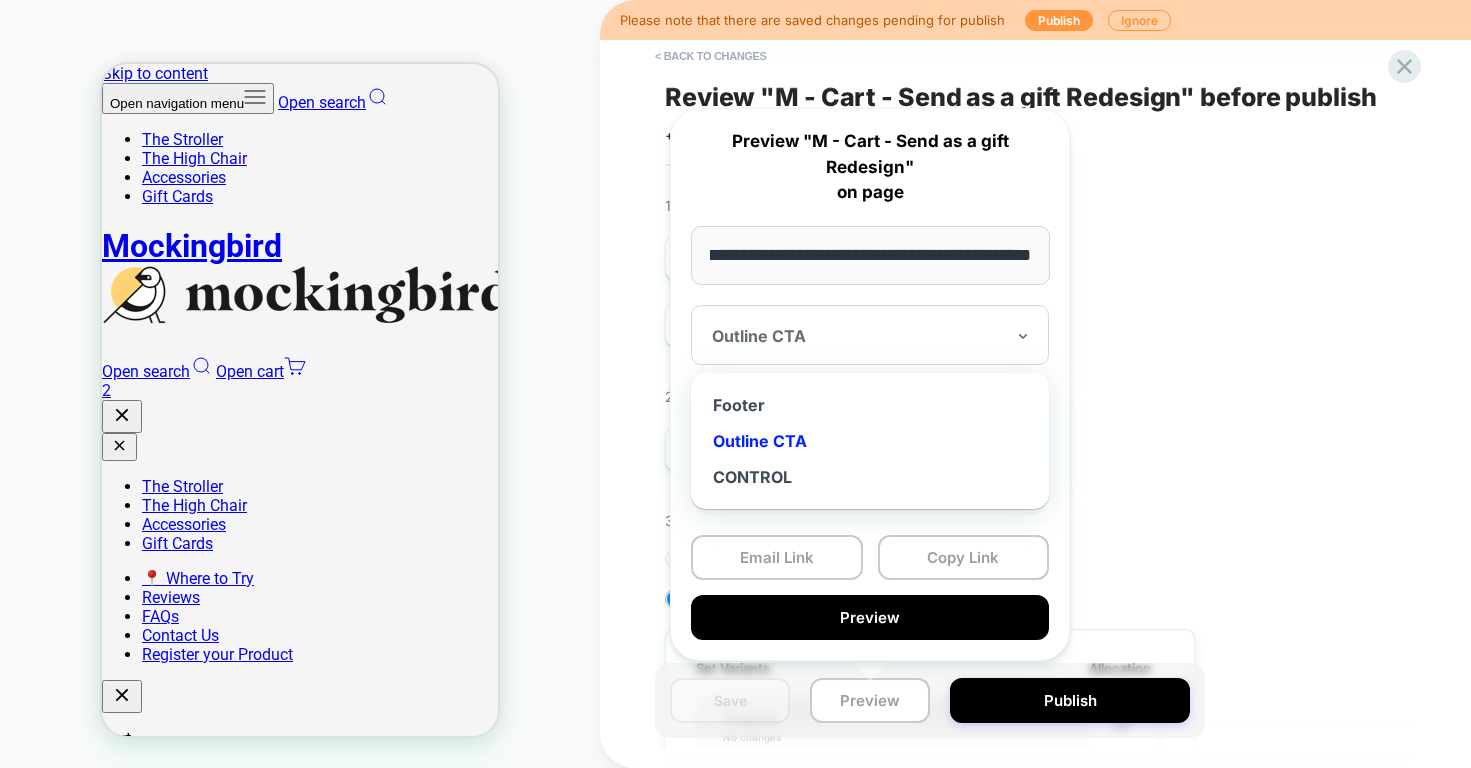 click at bounding box center (858, 336) 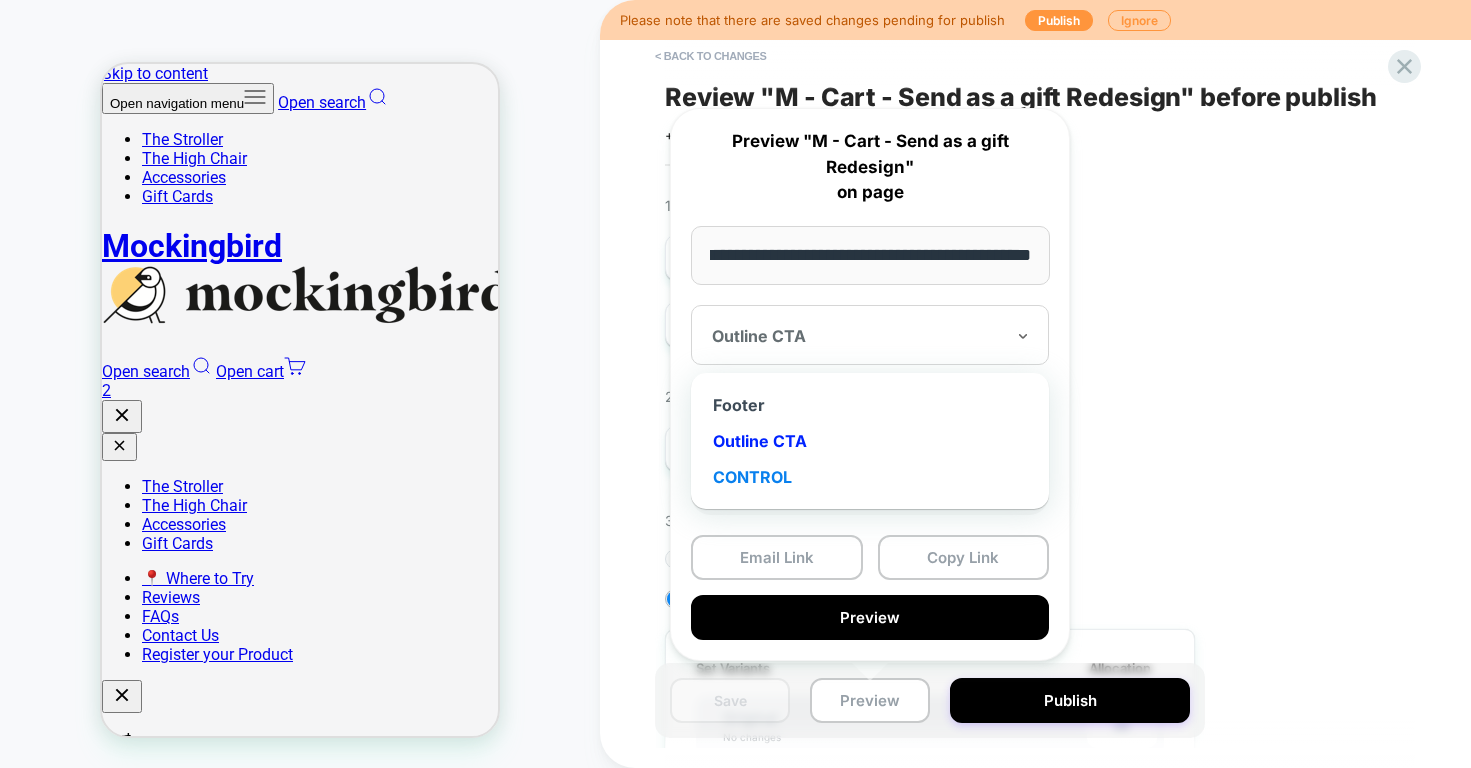 click on "CONTROL" at bounding box center [870, 477] 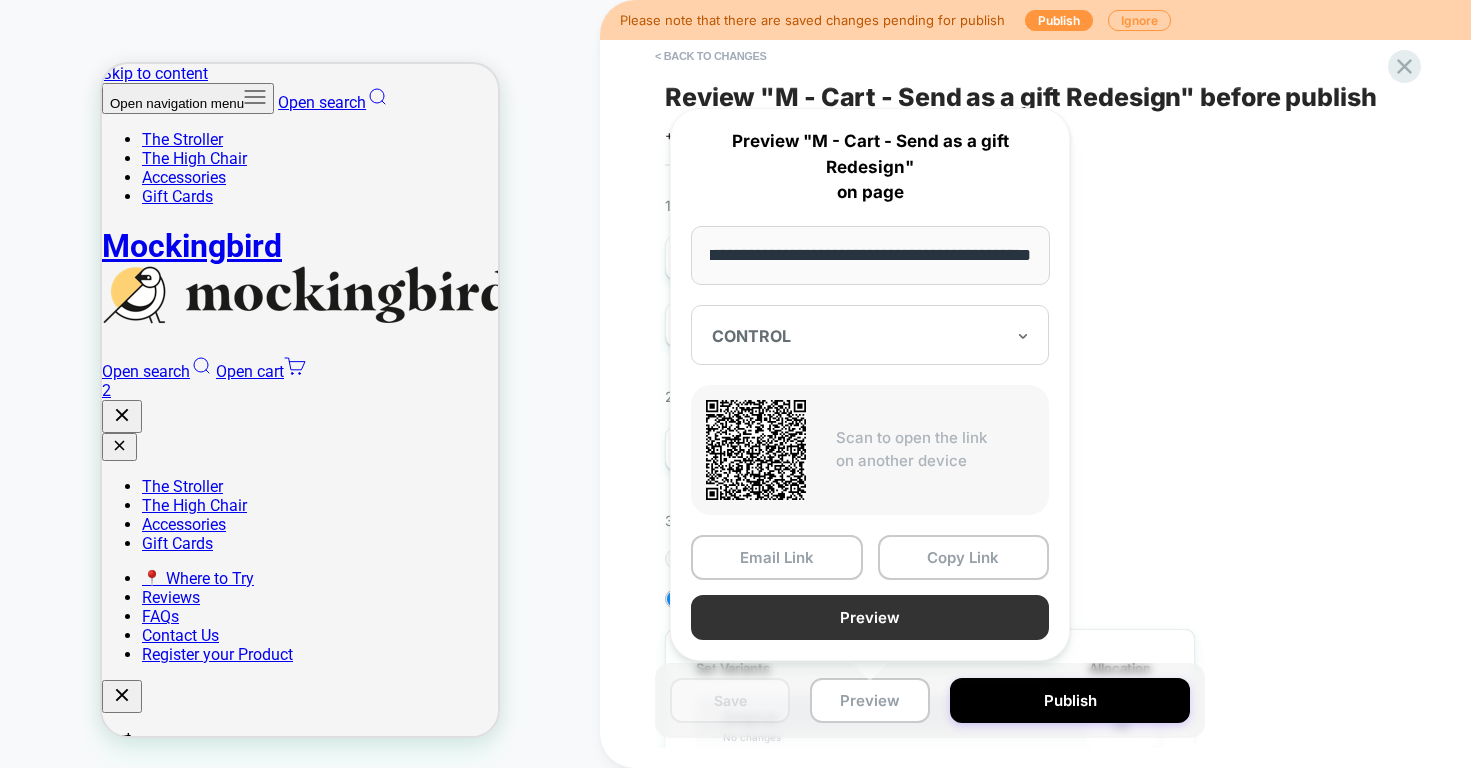 click on "Preview" at bounding box center [870, 617] 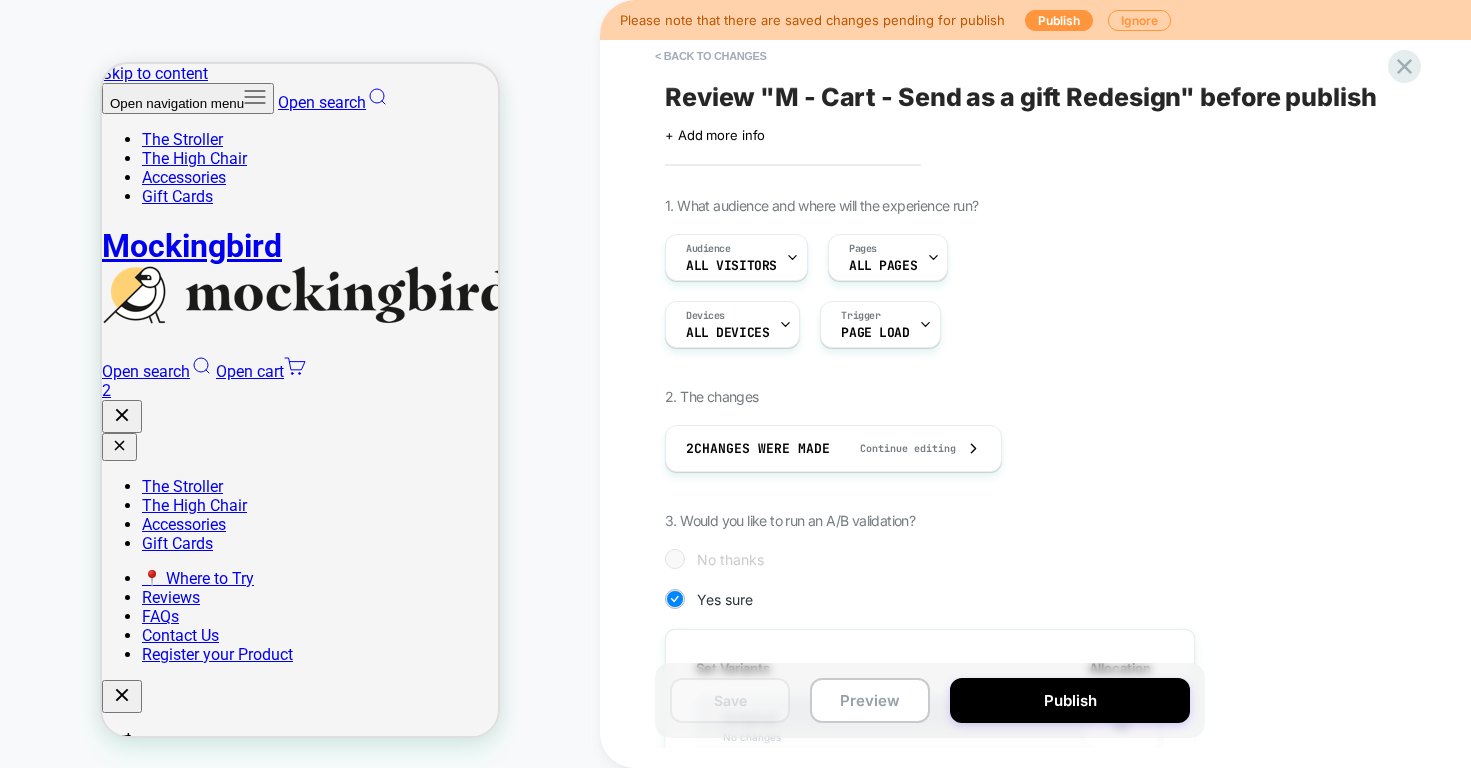 scroll, scrollTop: 0, scrollLeft: 0, axis: both 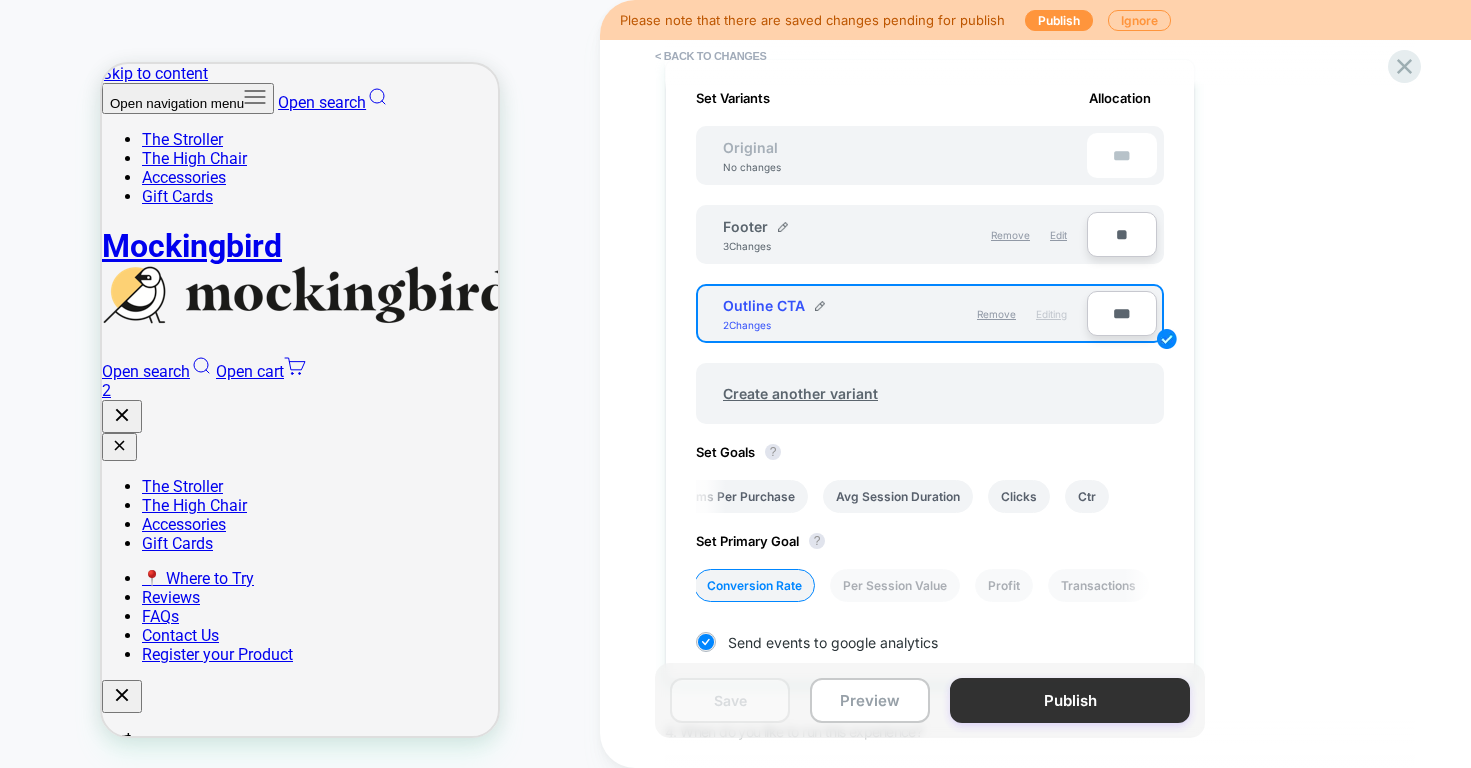 click on "Publish" at bounding box center [1070, 700] 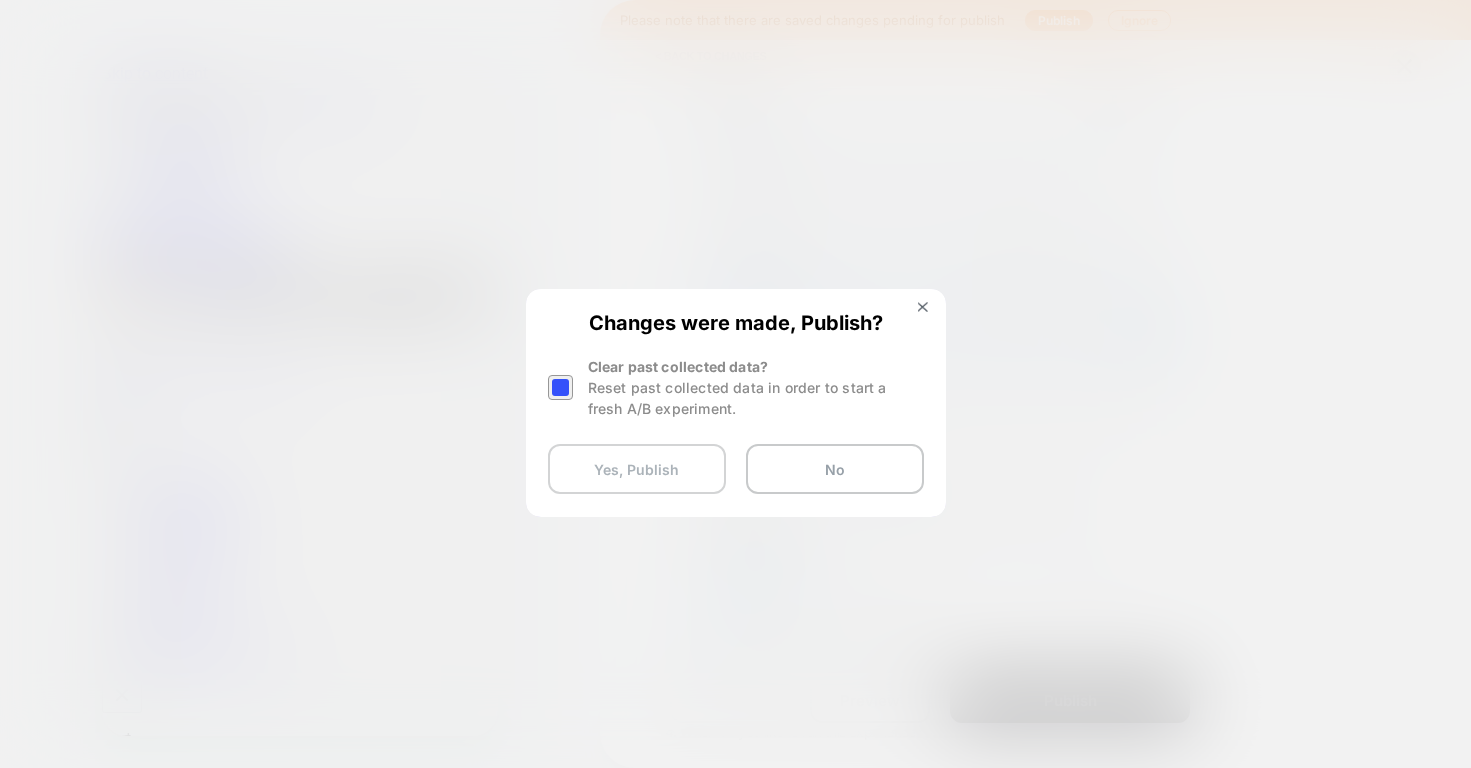 click on "Yes, Publish" at bounding box center (637, 469) 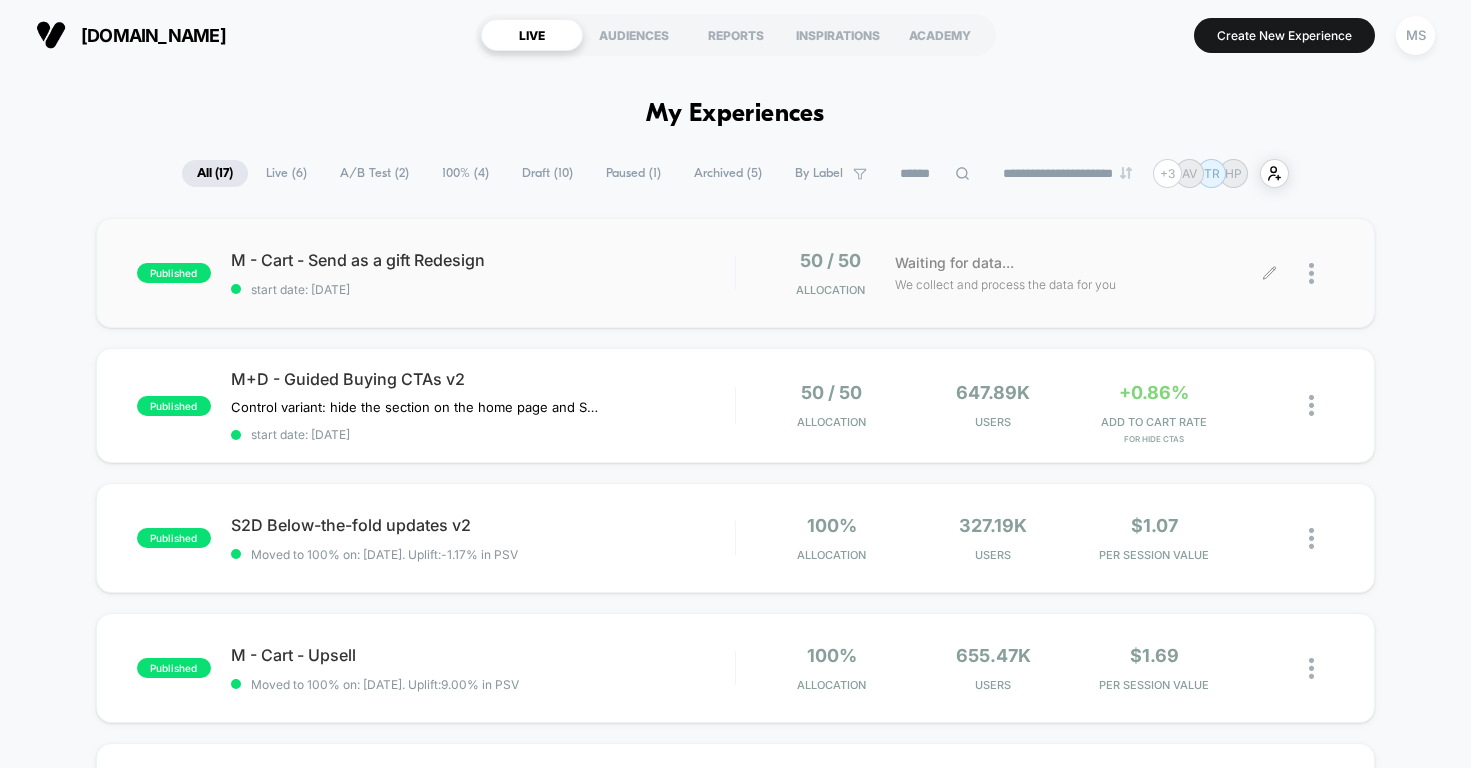 click at bounding box center [1321, 273] 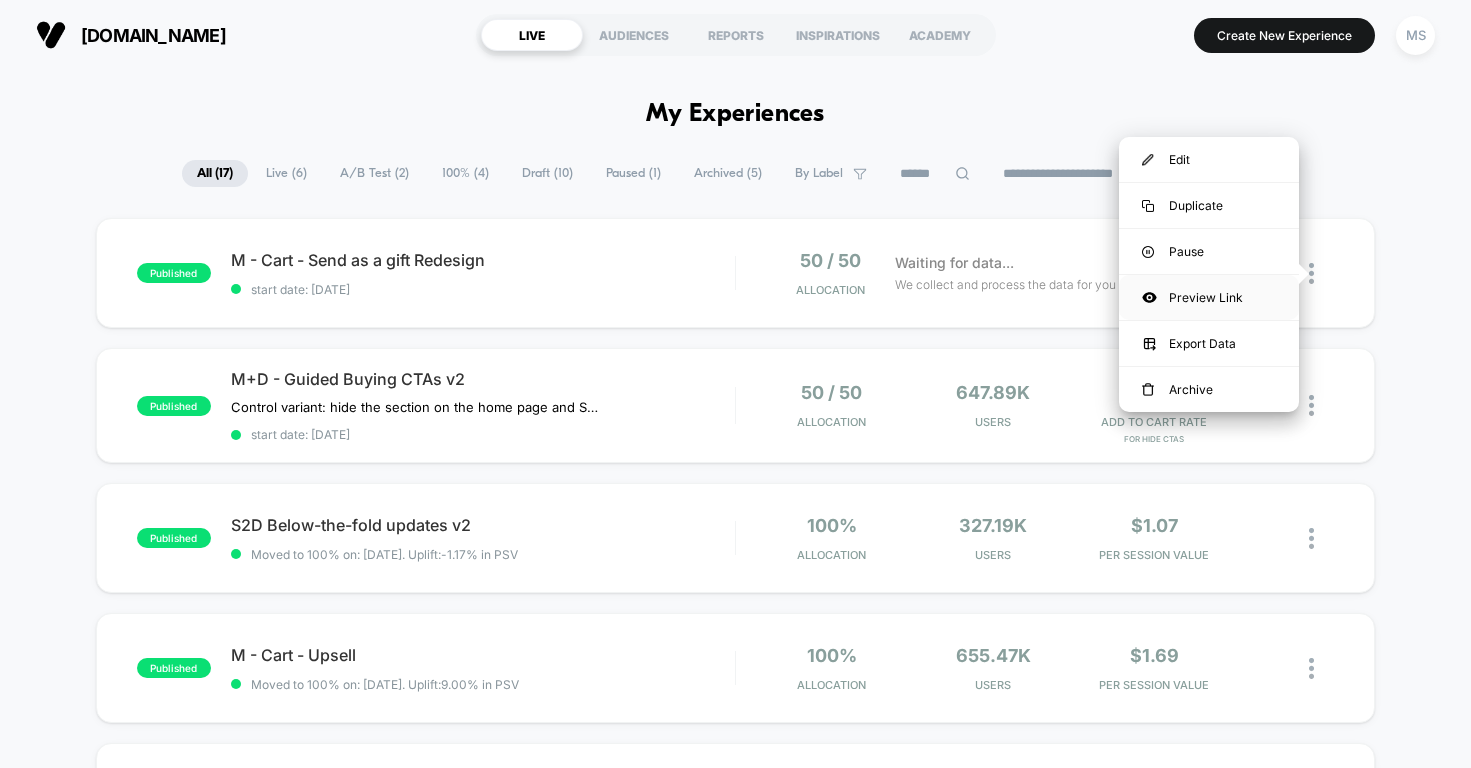 click on "Preview Link" at bounding box center [1209, 297] 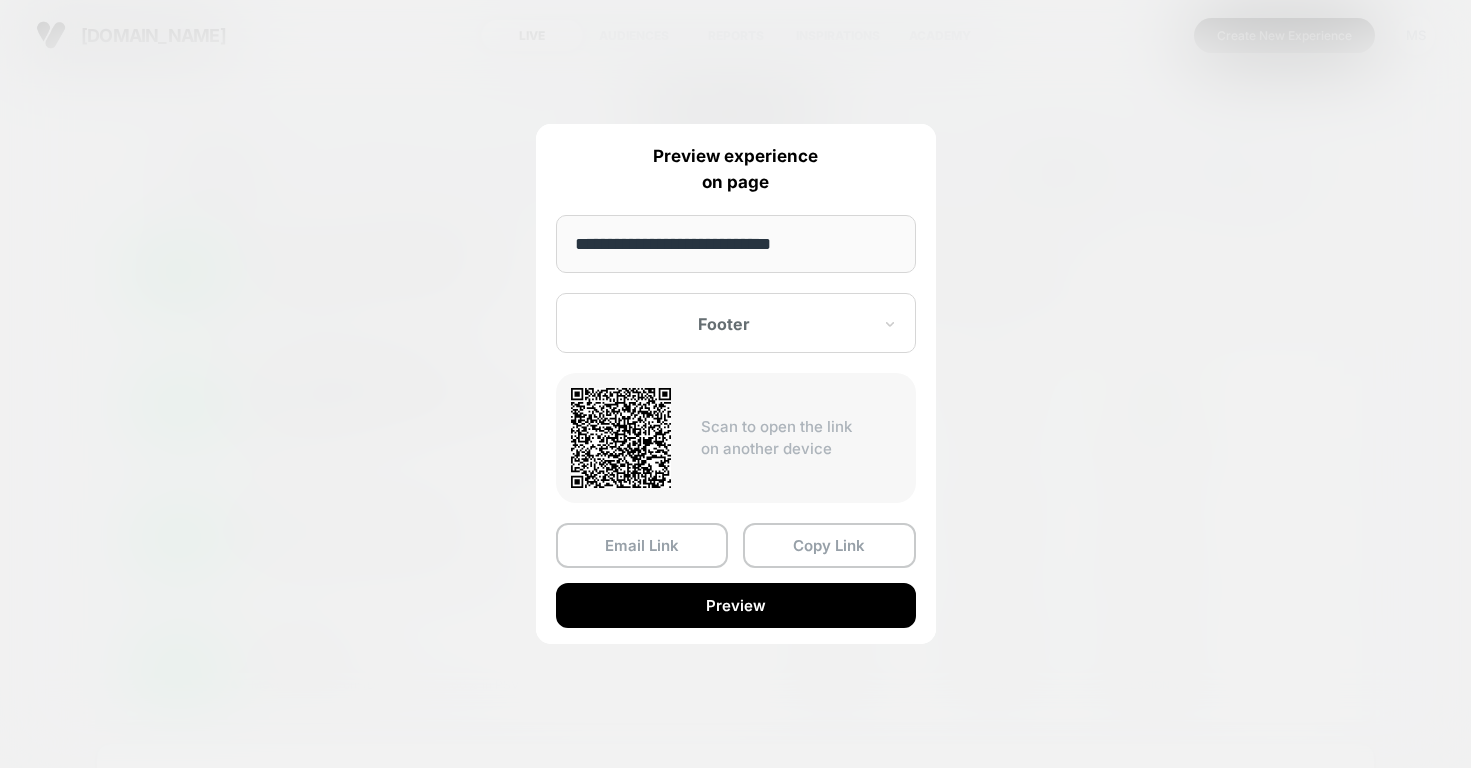 click on "Footer" at bounding box center (724, 324) 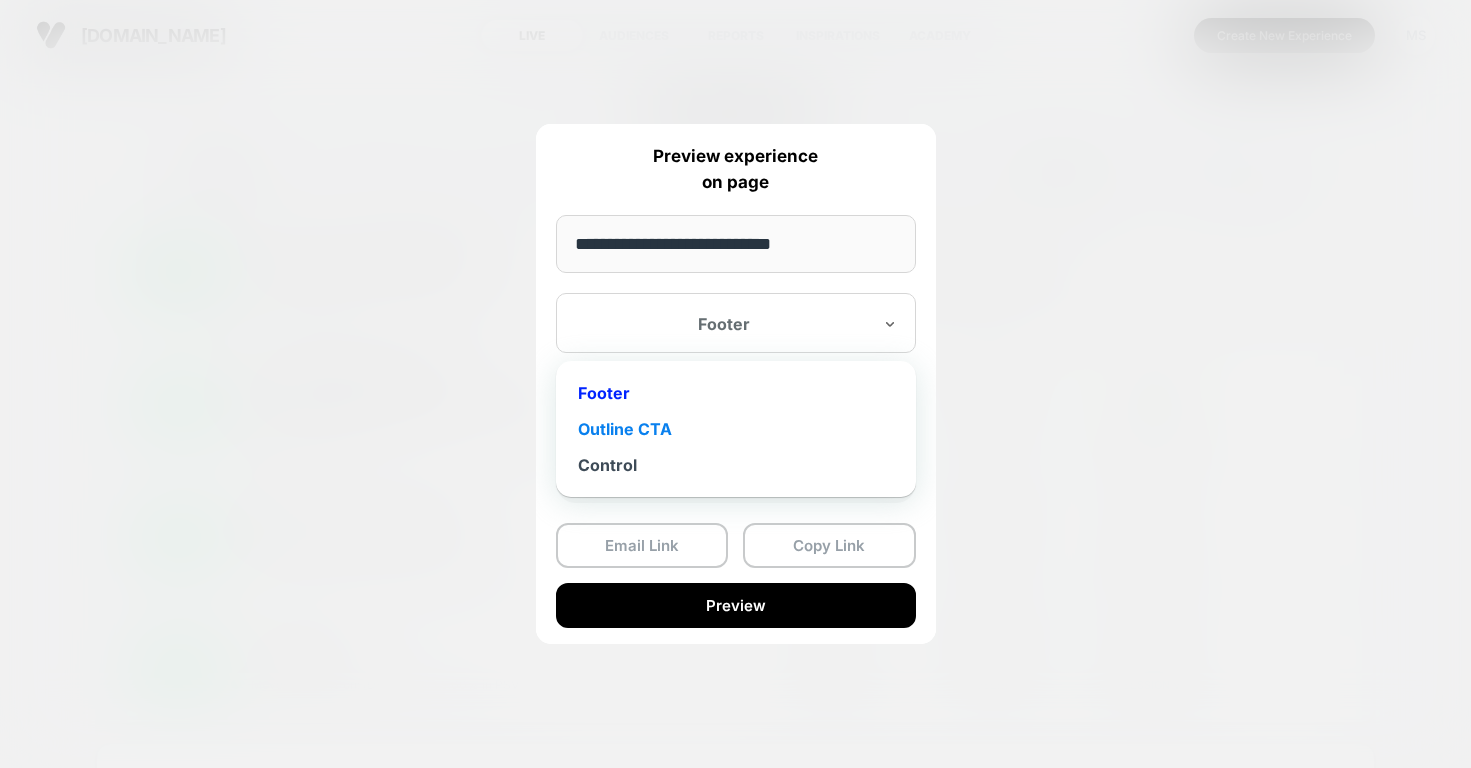 click on "Outline CTA" at bounding box center (736, 429) 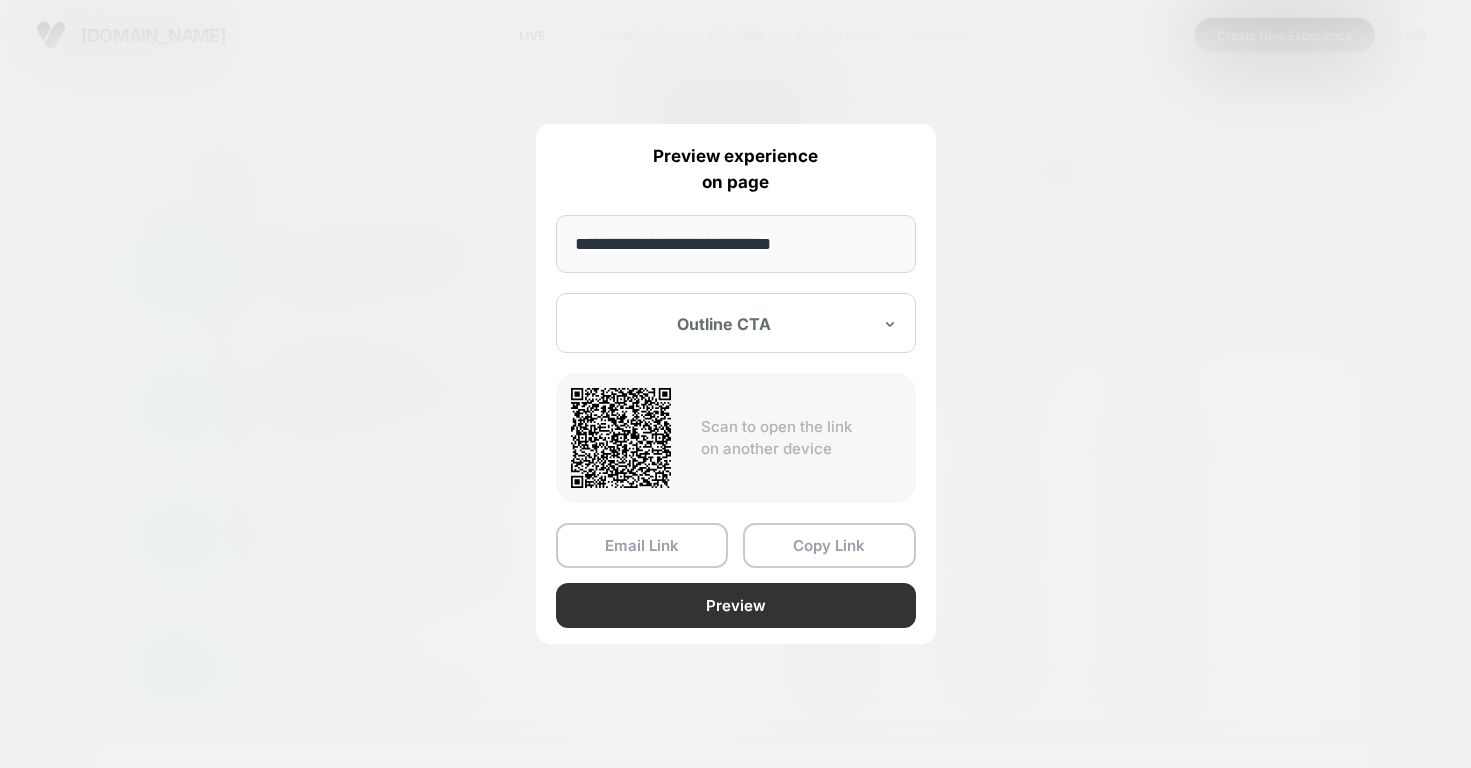 click on "Preview" at bounding box center [736, 605] 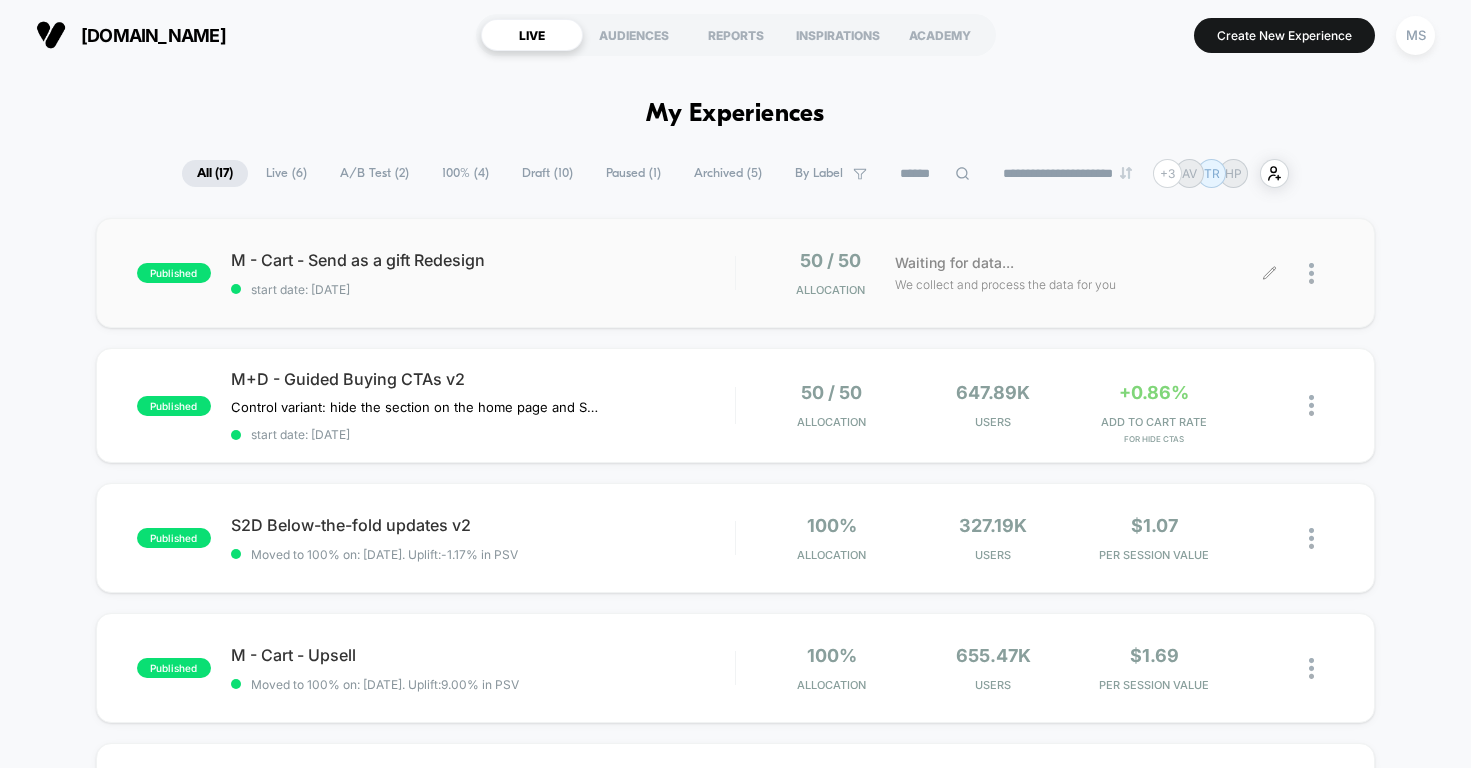 click at bounding box center [1321, 273] 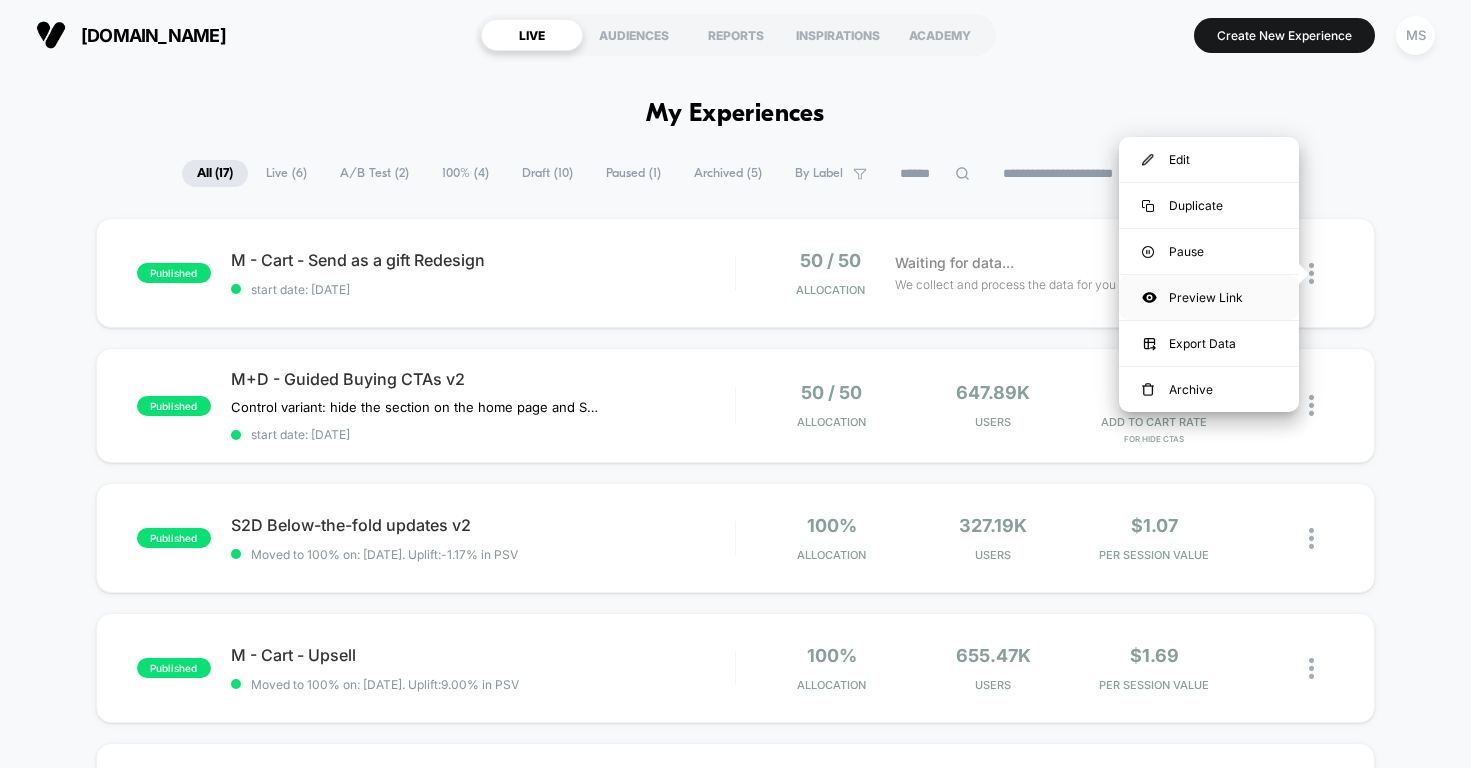 click on "Preview Link" at bounding box center (1209, 297) 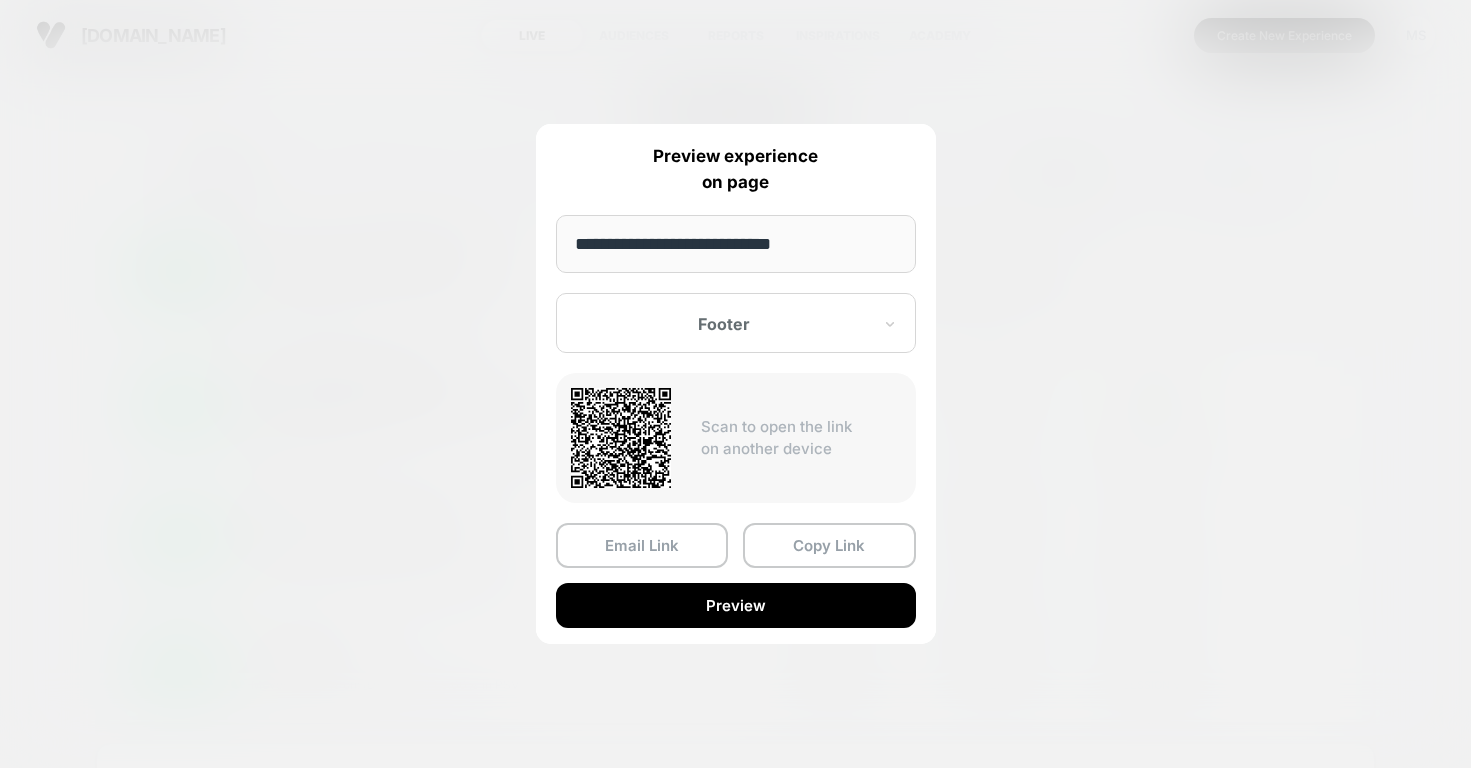 click on "Footer" at bounding box center (724, 324) 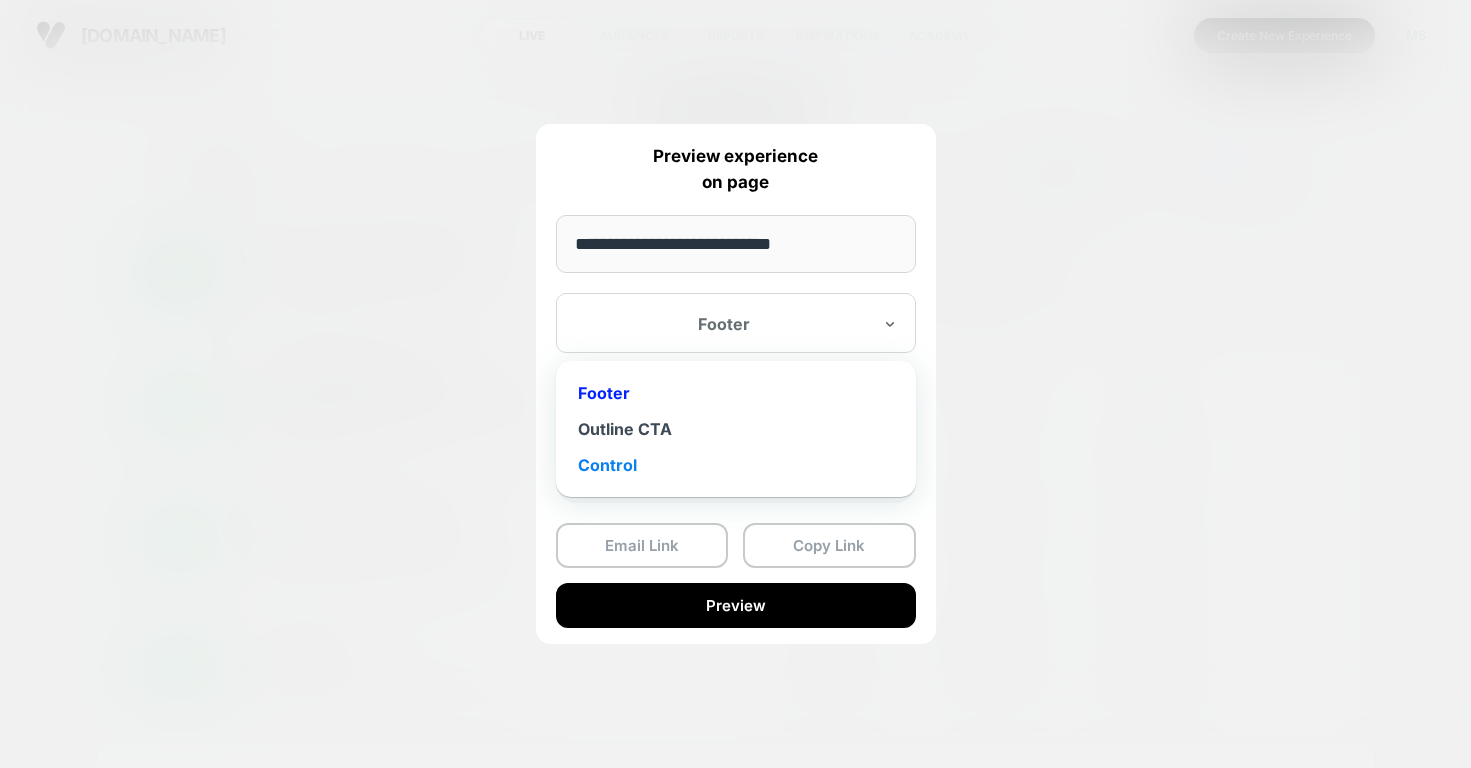 click on "Control" at bounding box center [736, 465] 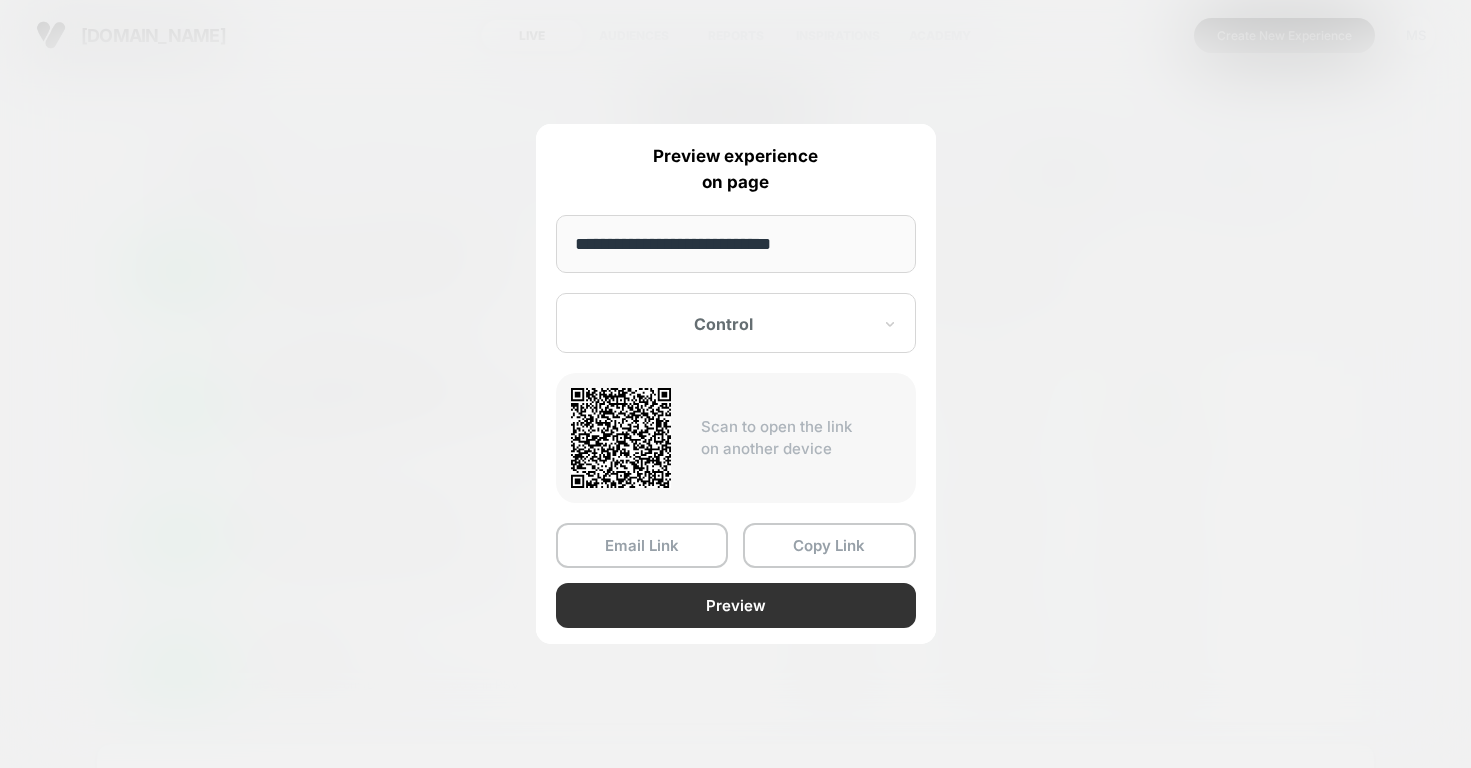 click on "Preview" at bounding box center [736, 605] 